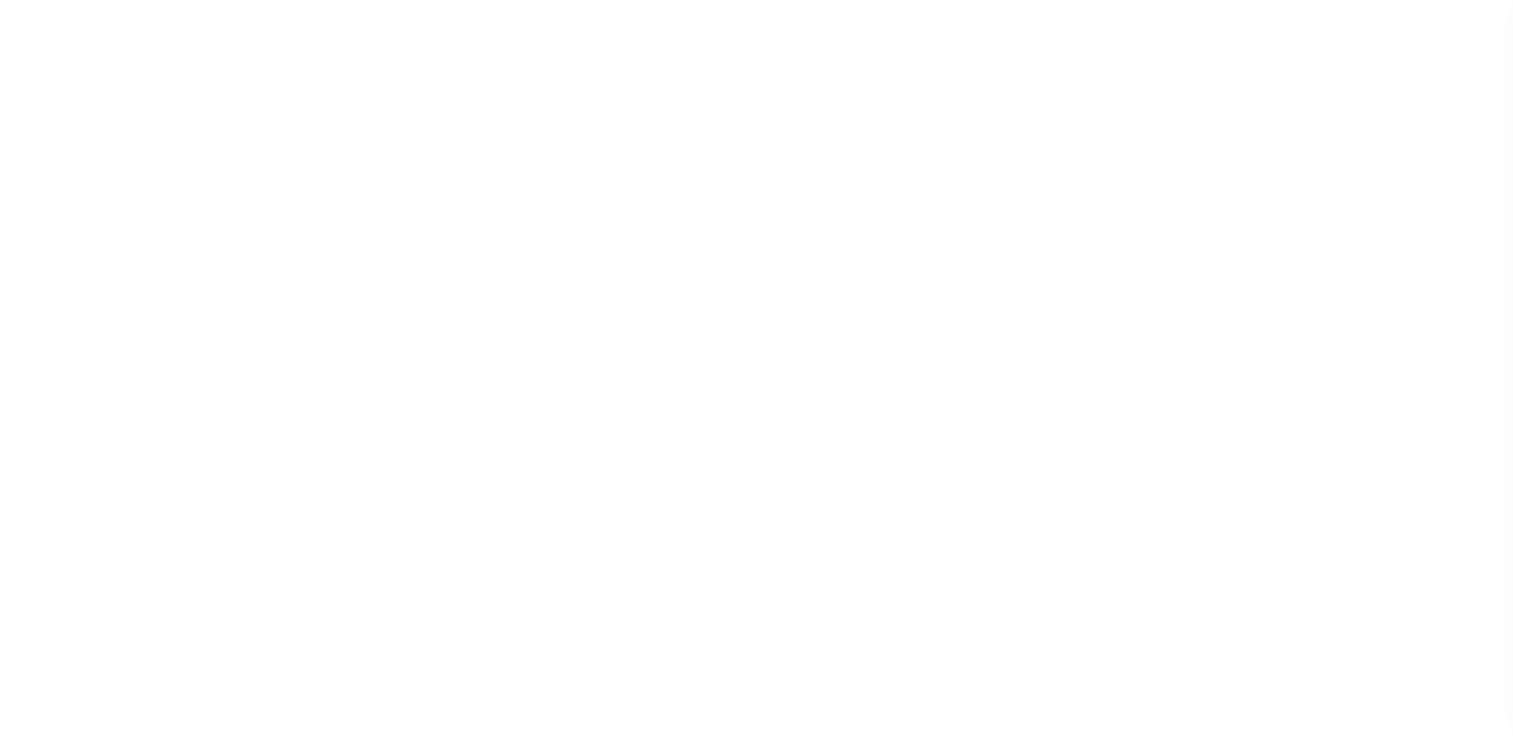 select on "200" 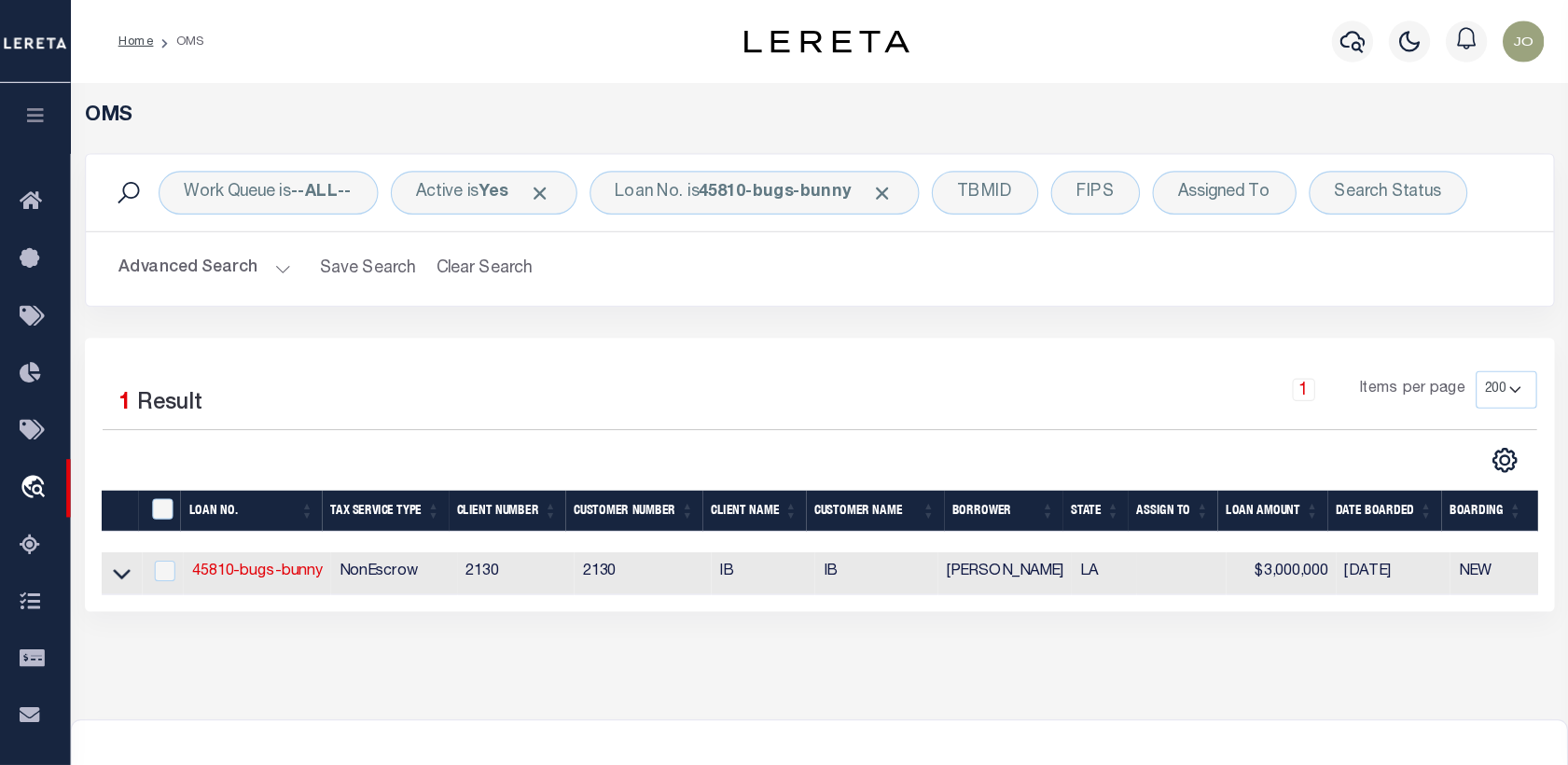 scroll, scrollTop: 0, scrollLeft: 0, axis: both 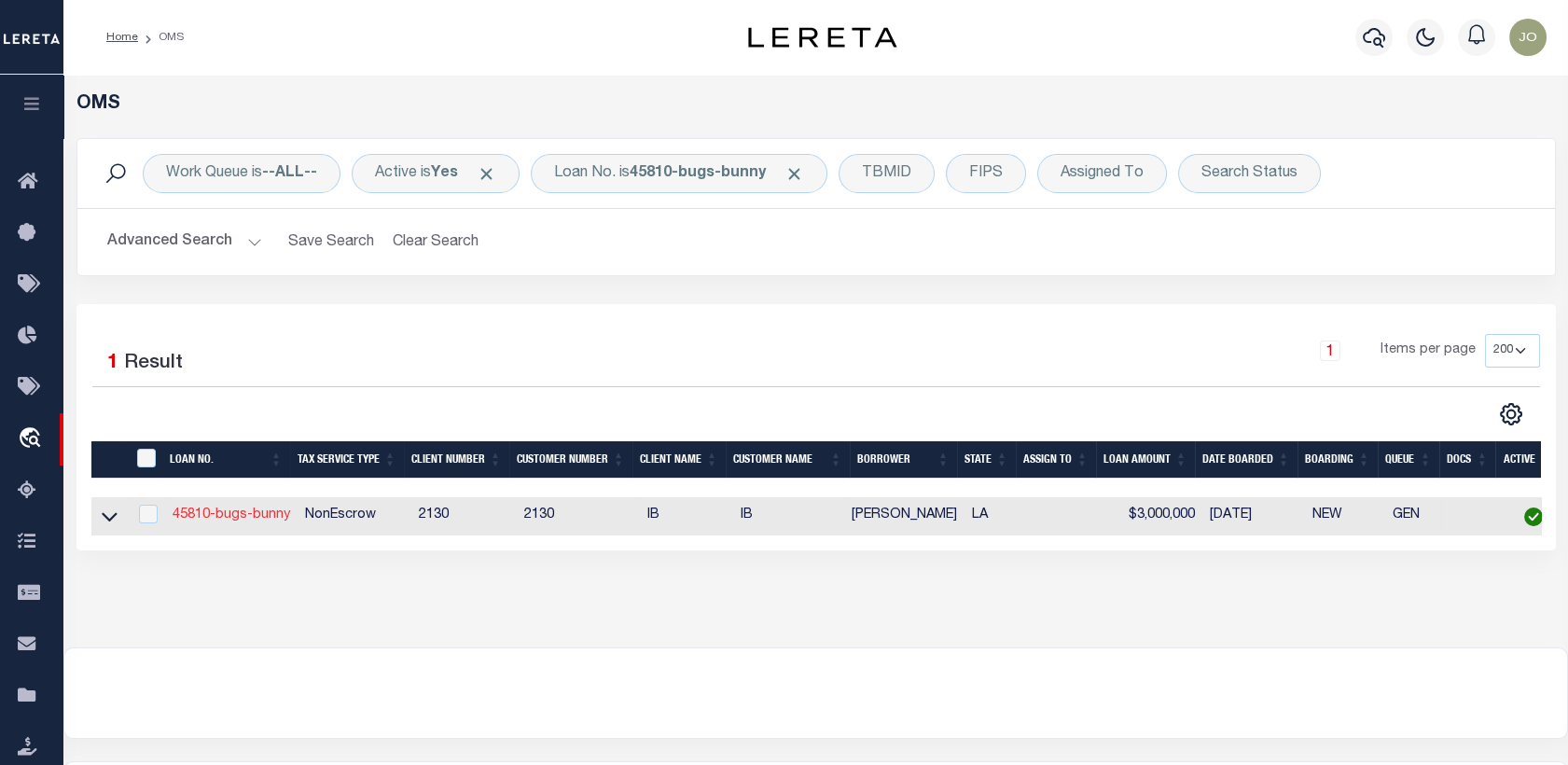 click on "45810-bugs-bunny" at bounding box center (231, 515) 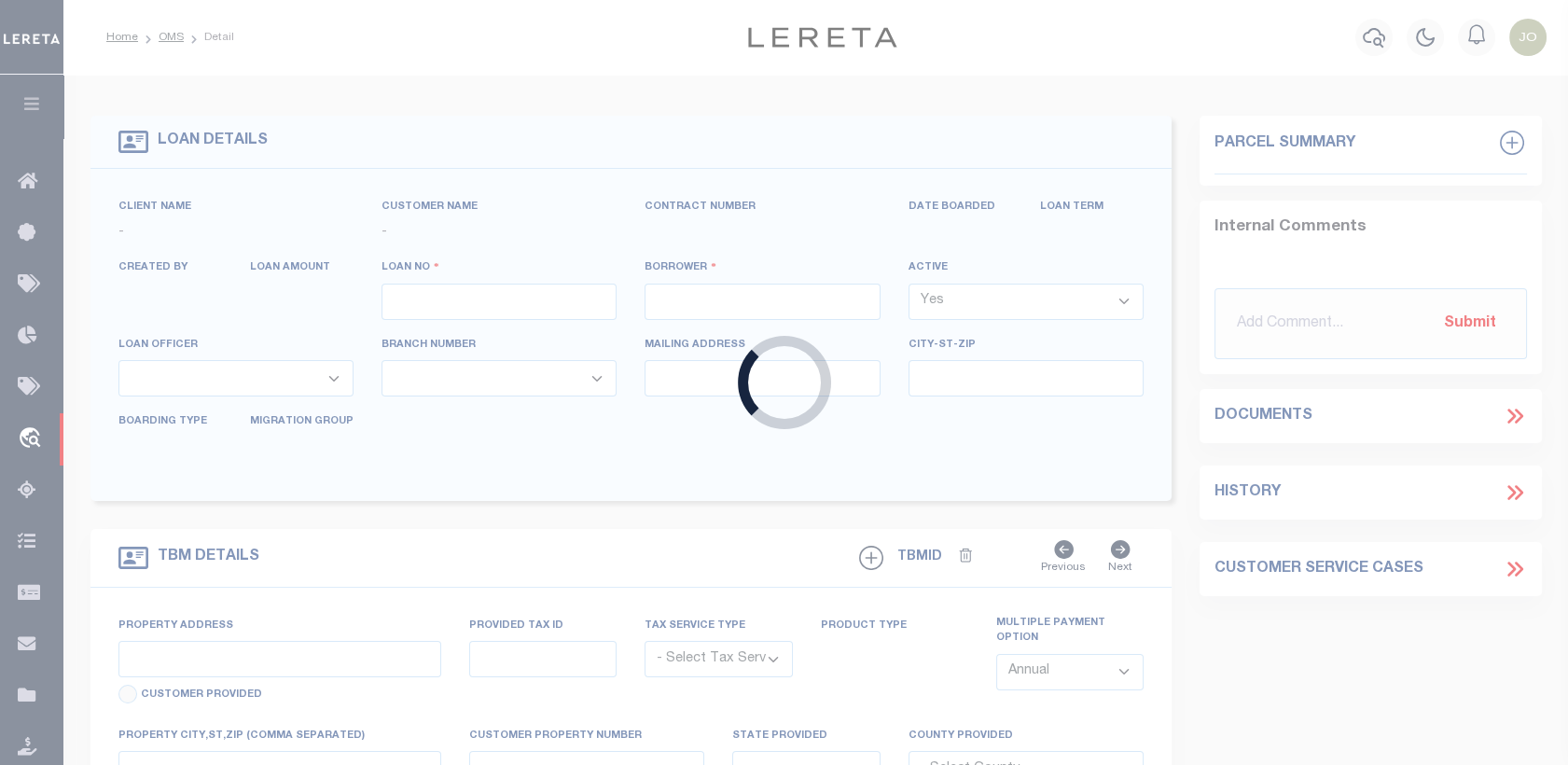 type on "45810-bugs-bunny" 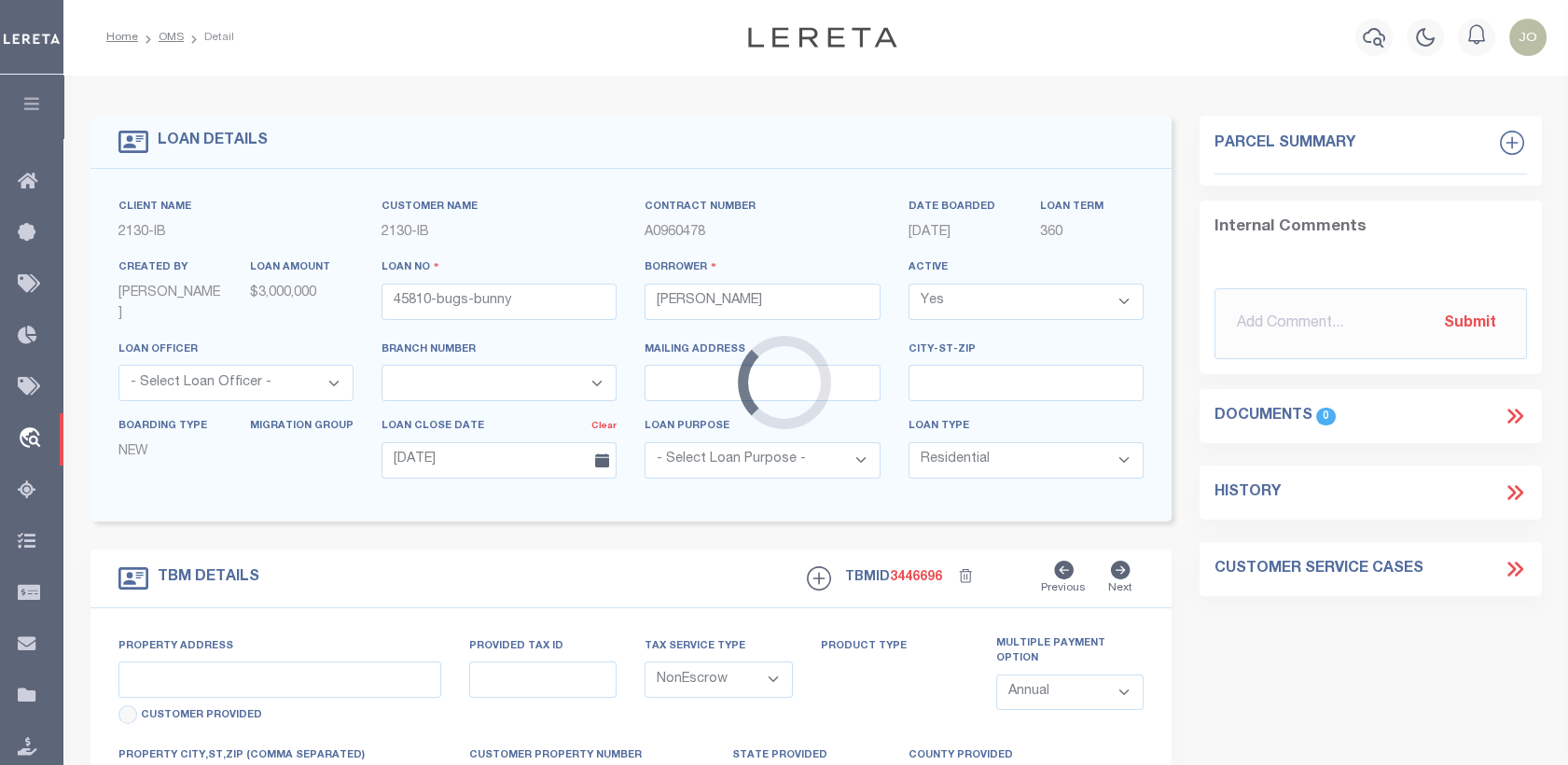 type on "[STREET_ADDRESS][PERSON_NAME]" 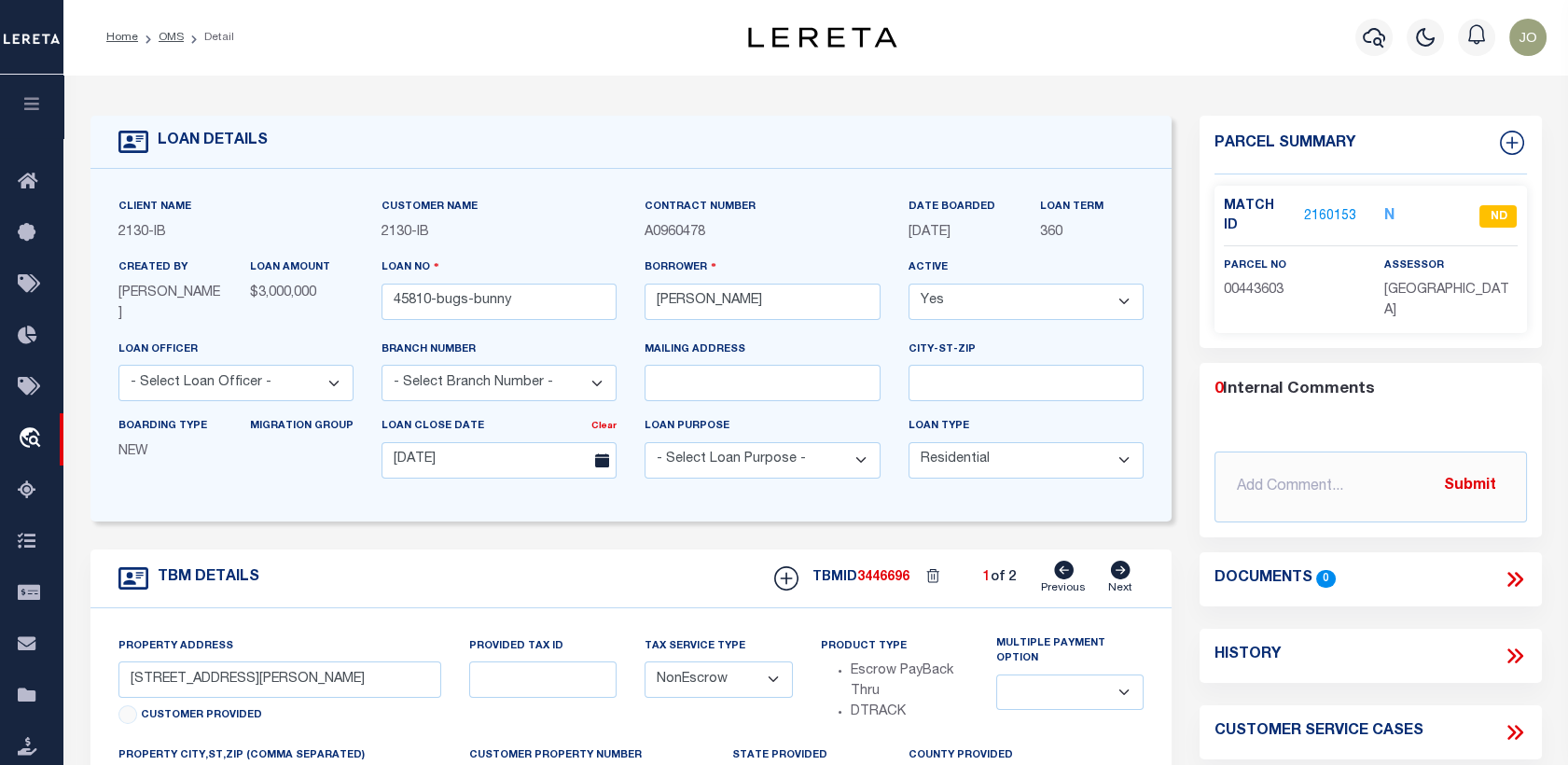 click on "N" at bounding box center [1389, 216] 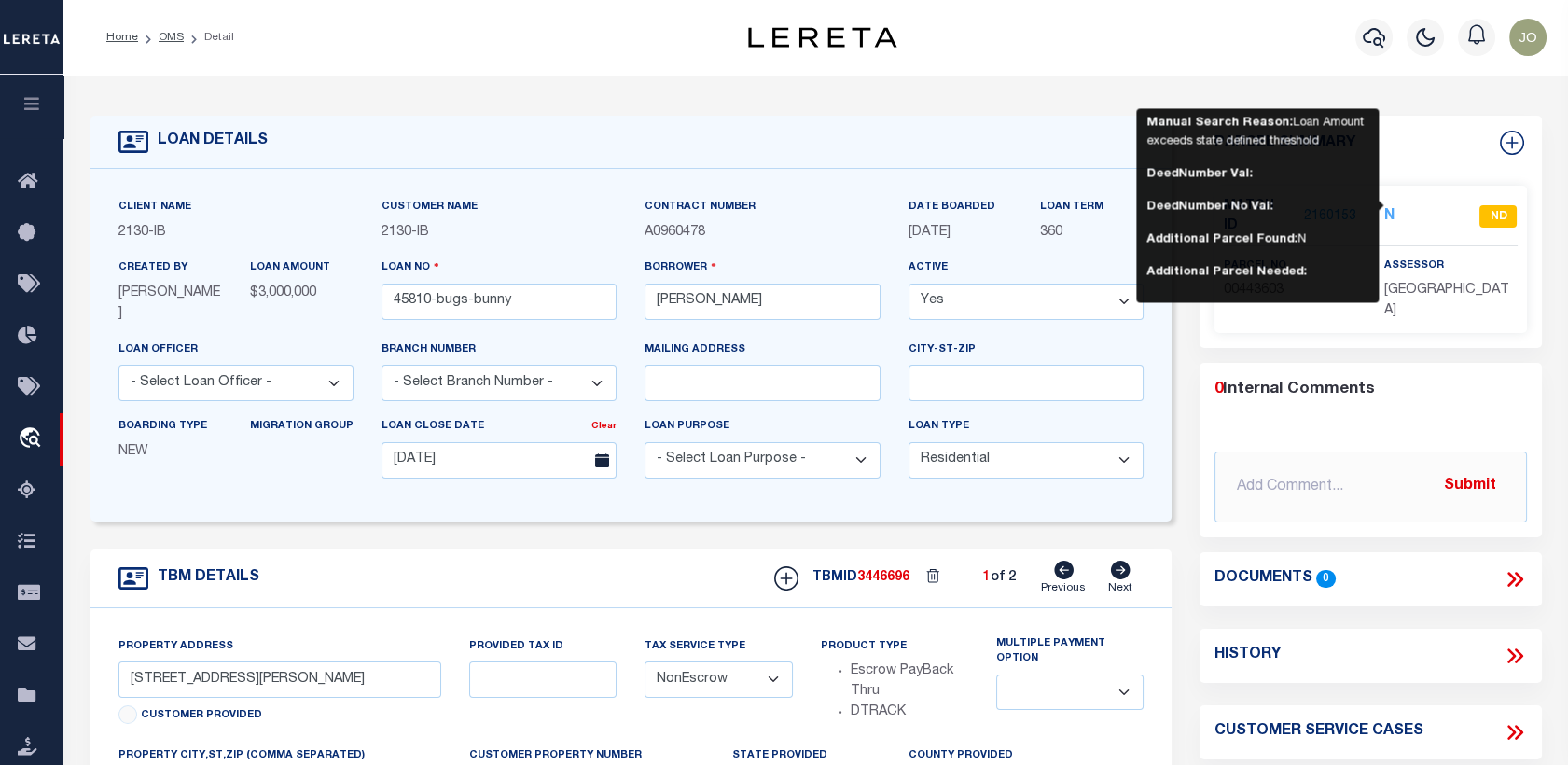 click on "ND" at bounding box center [1478, 216] 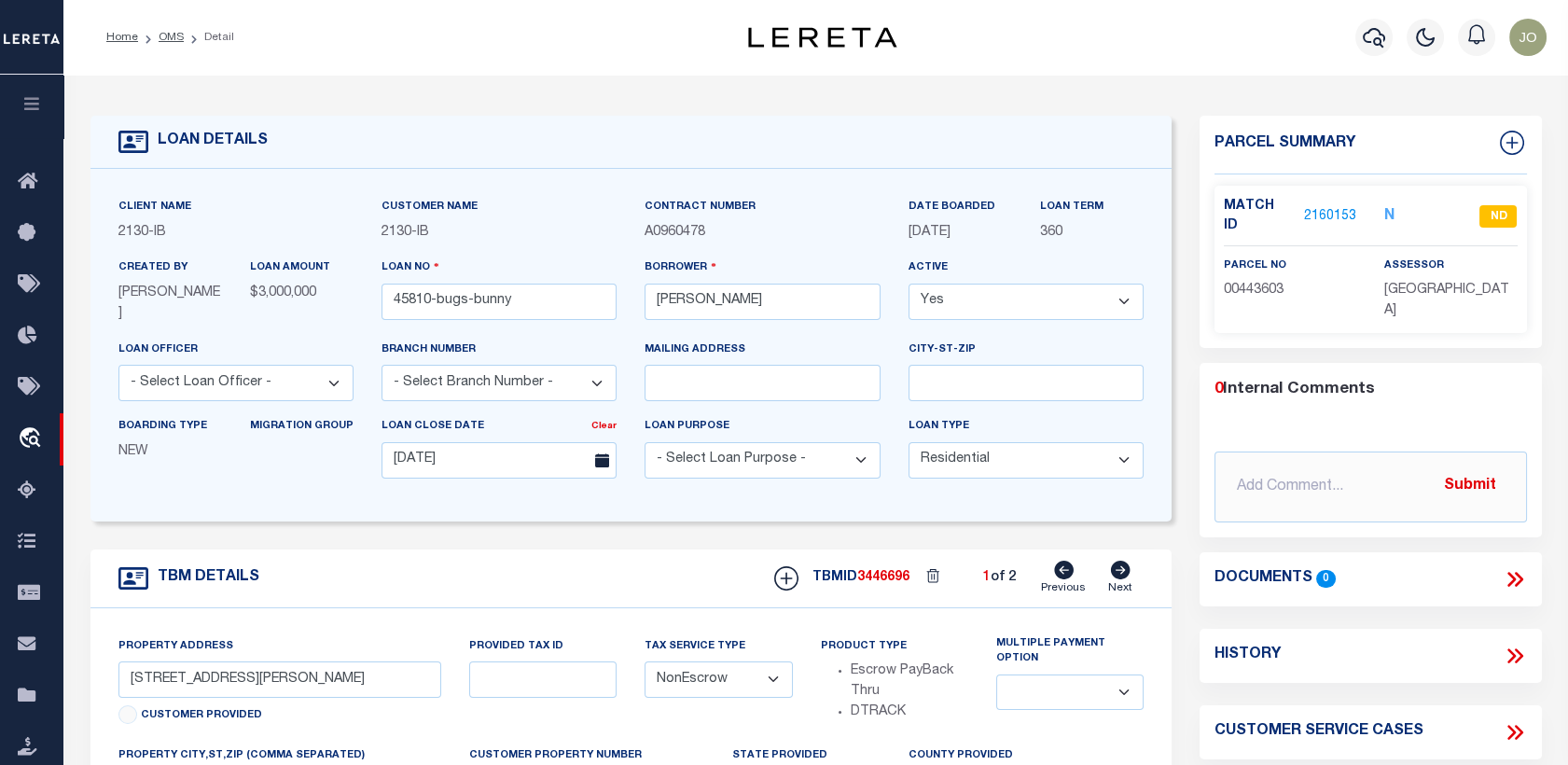 click 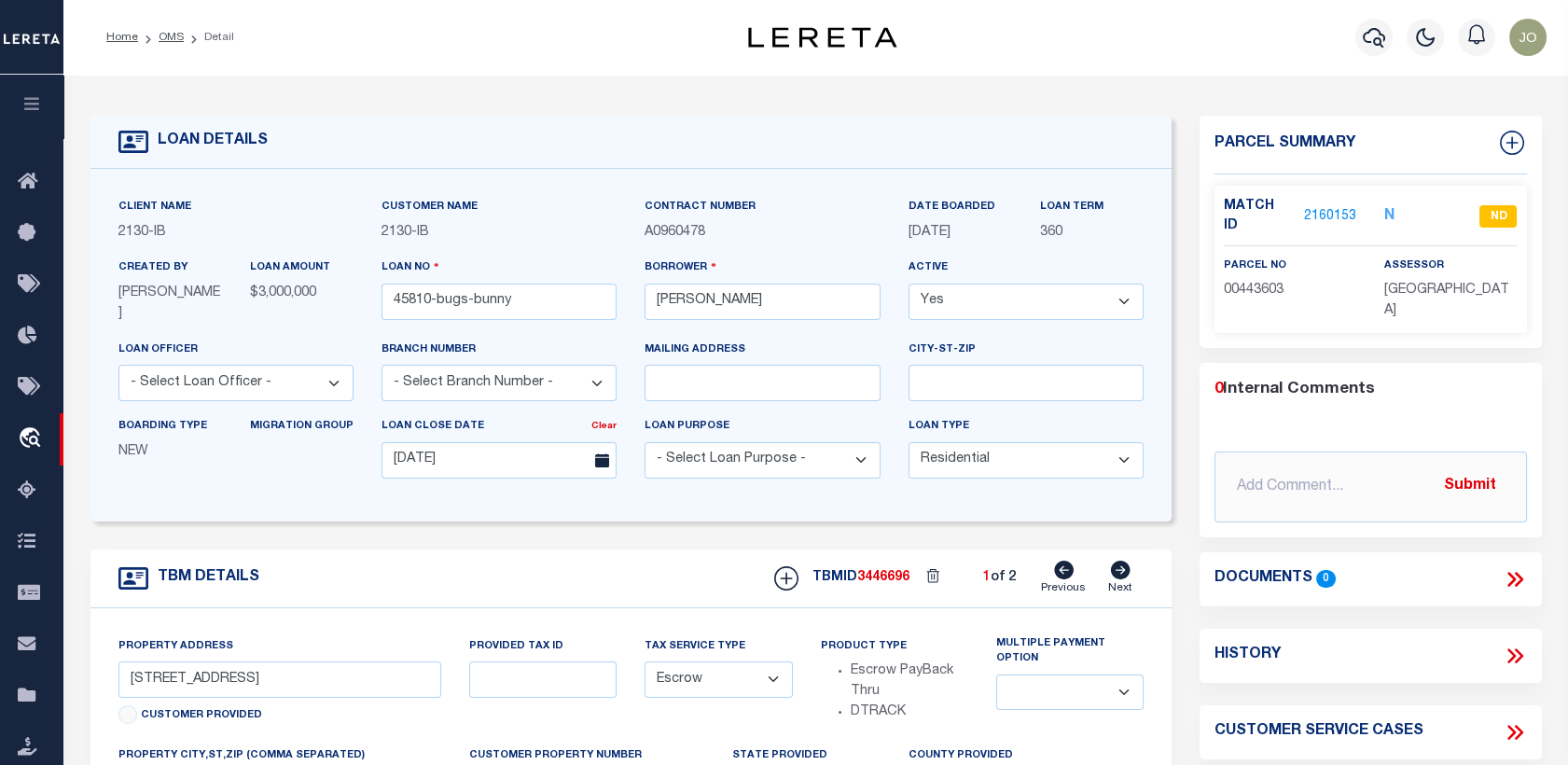 select 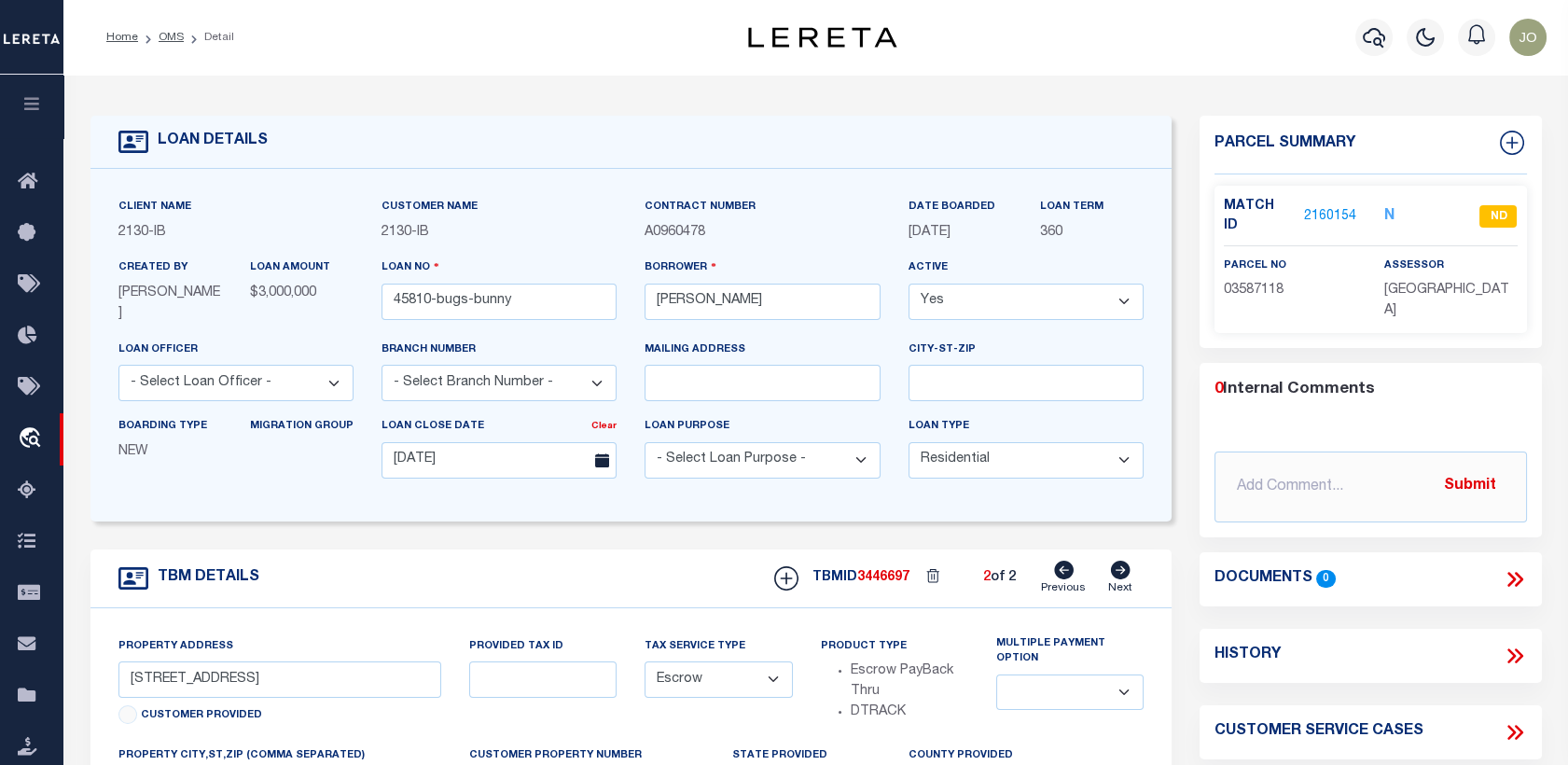 click on "2160154" at bounding box center [1330, 216] 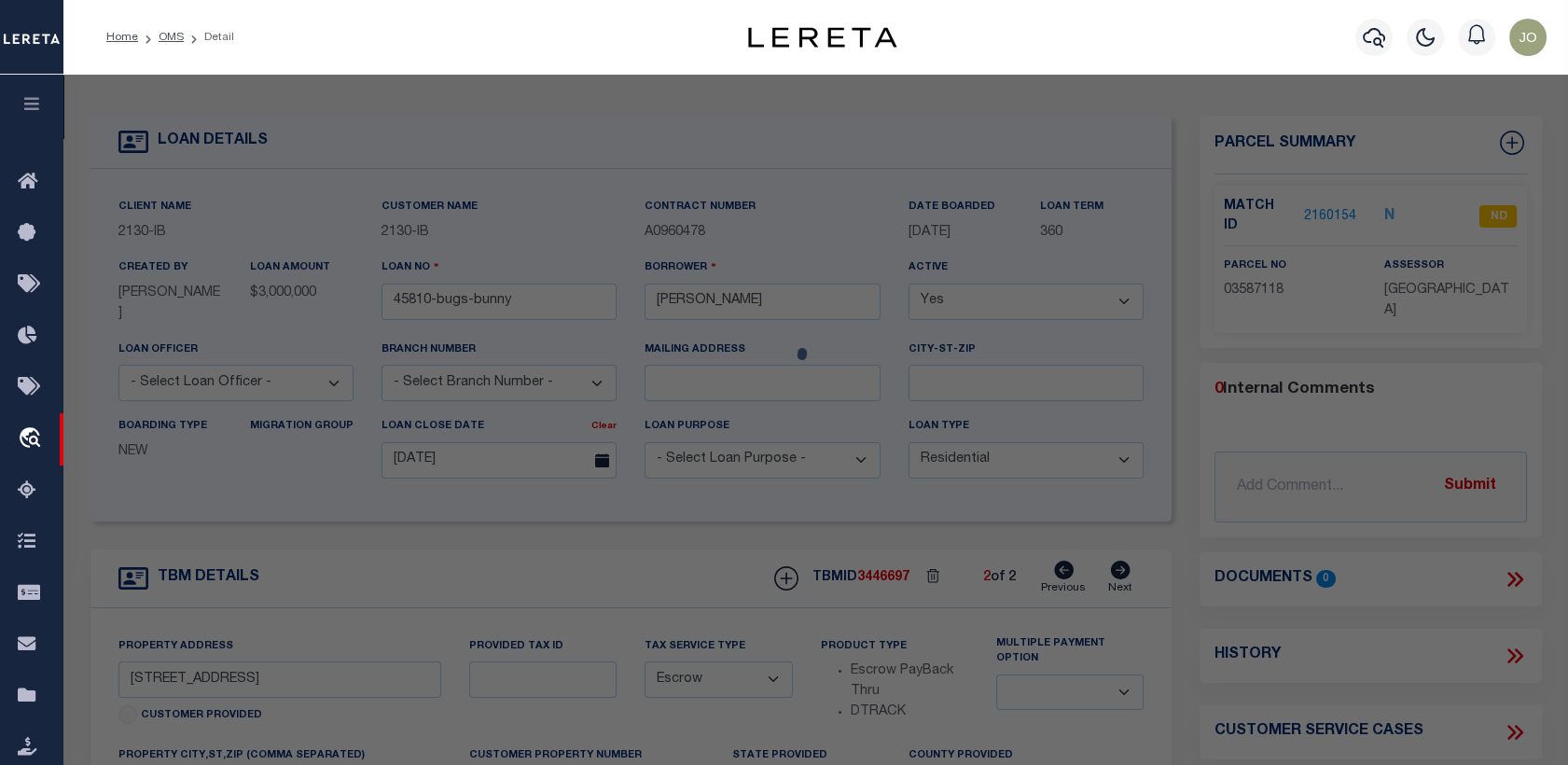 checkbox on "false" 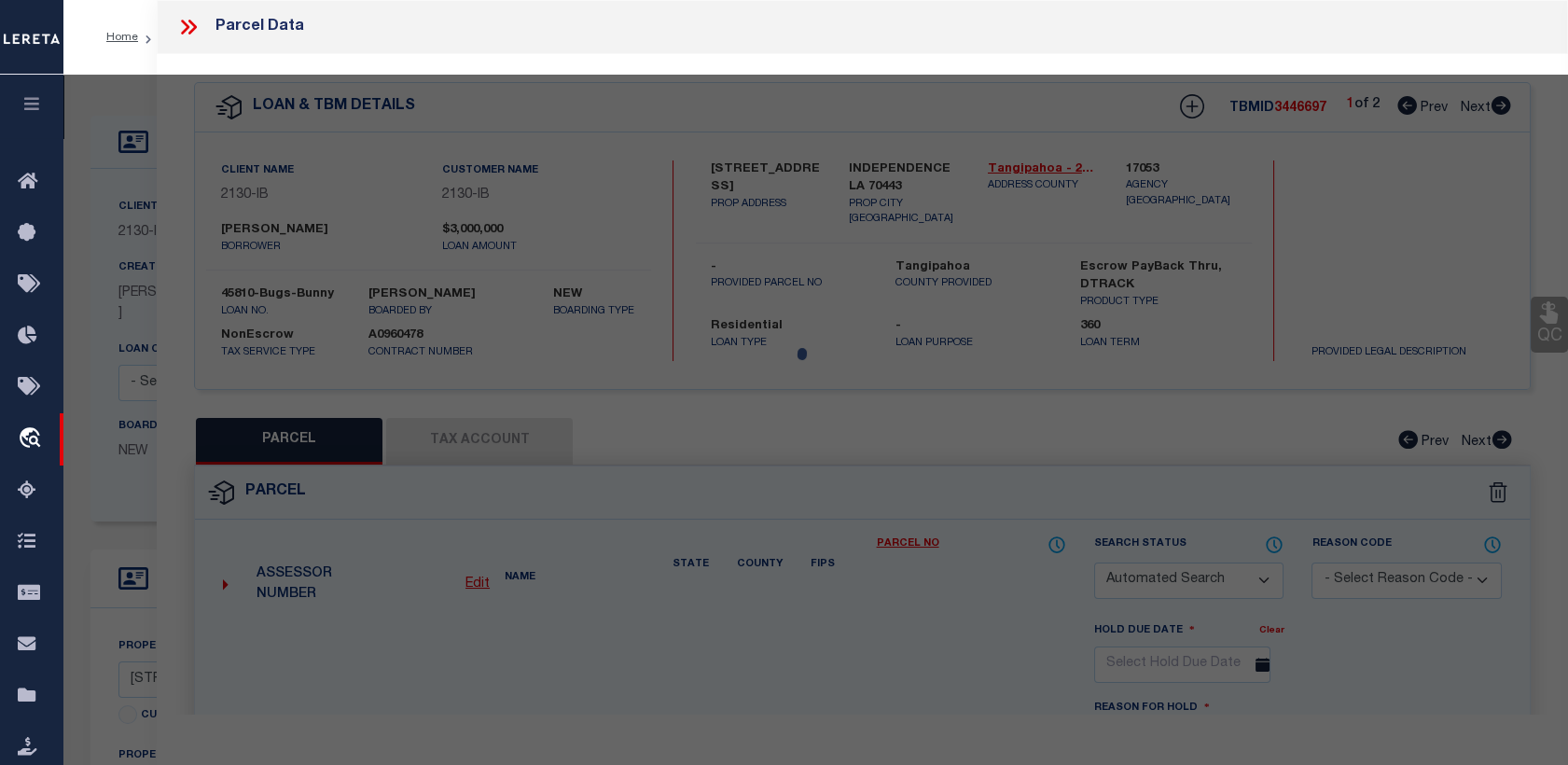 select on "ND" 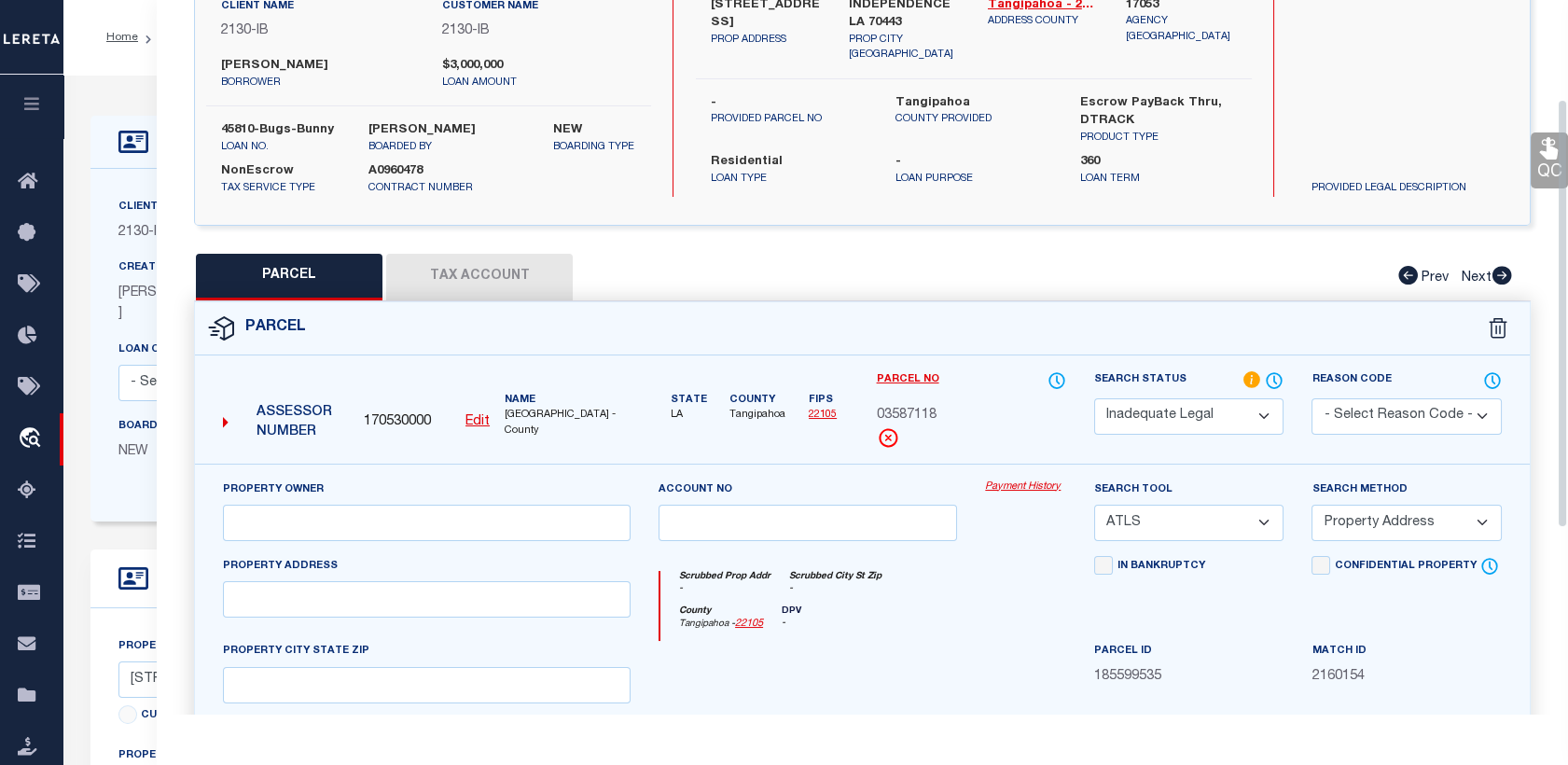 scroll, scrollTop: 205, scrollLeft: 0, axis: vertical 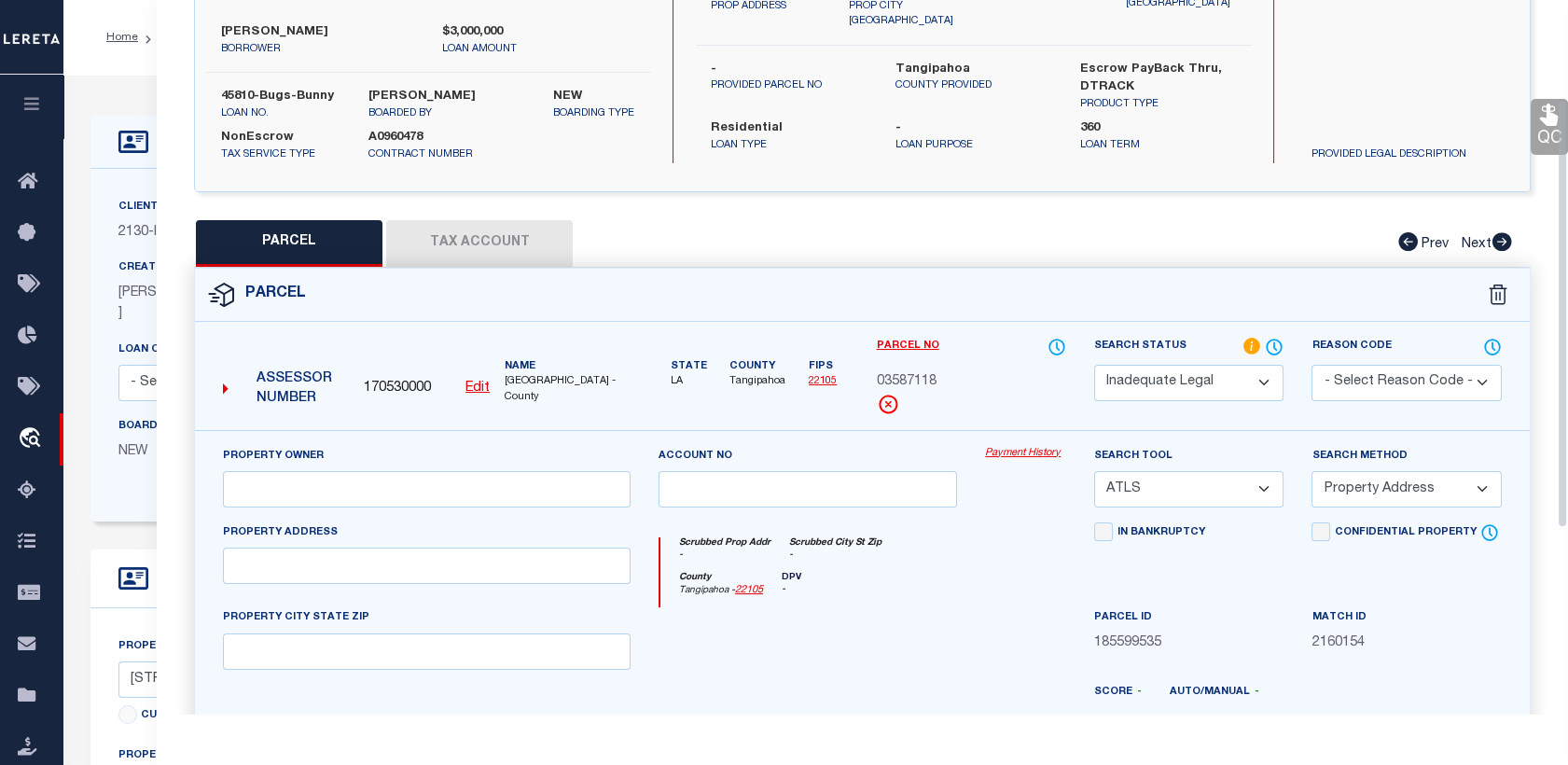 drag, startPoint x: 1561, startPoint y: 261, endPoint x: 1567, endPoint y: 385, distance: 124.14508 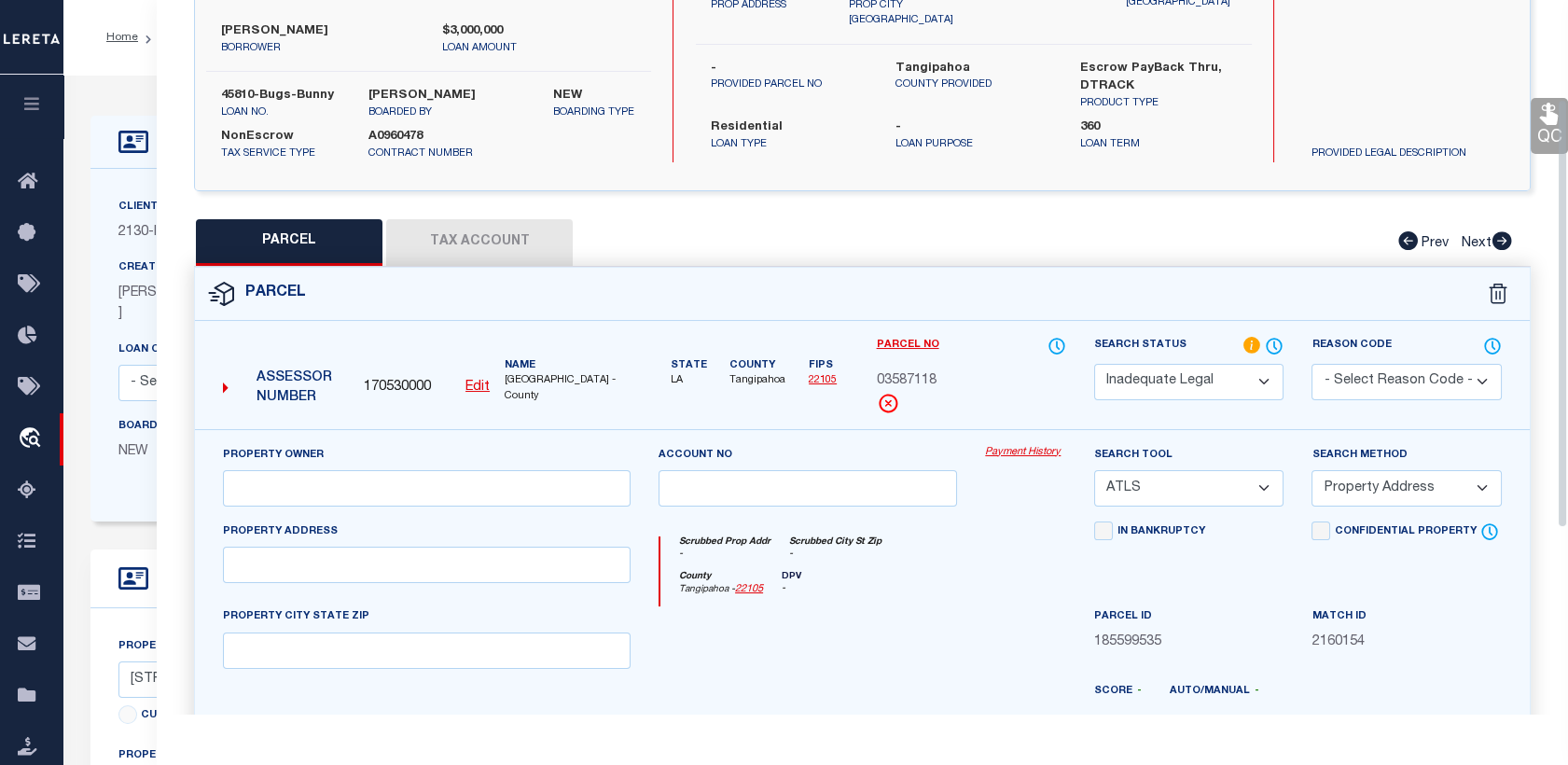click on "Parcel Data
QC
QC
QC
- Select Status -
Ready to QC" at bounding box center [862, 356] 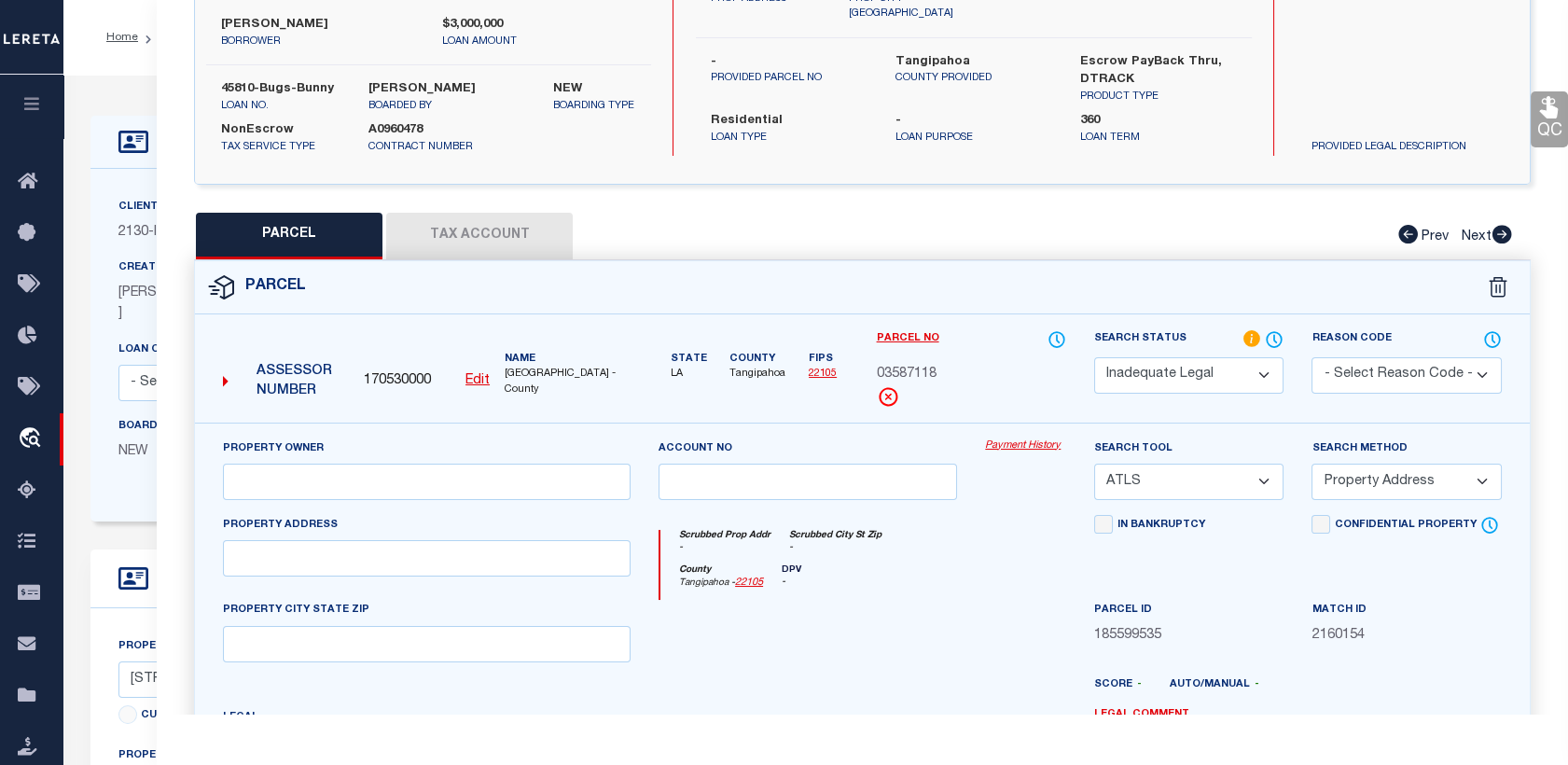 click on "Tax Account" at bounding box center [479, 236] 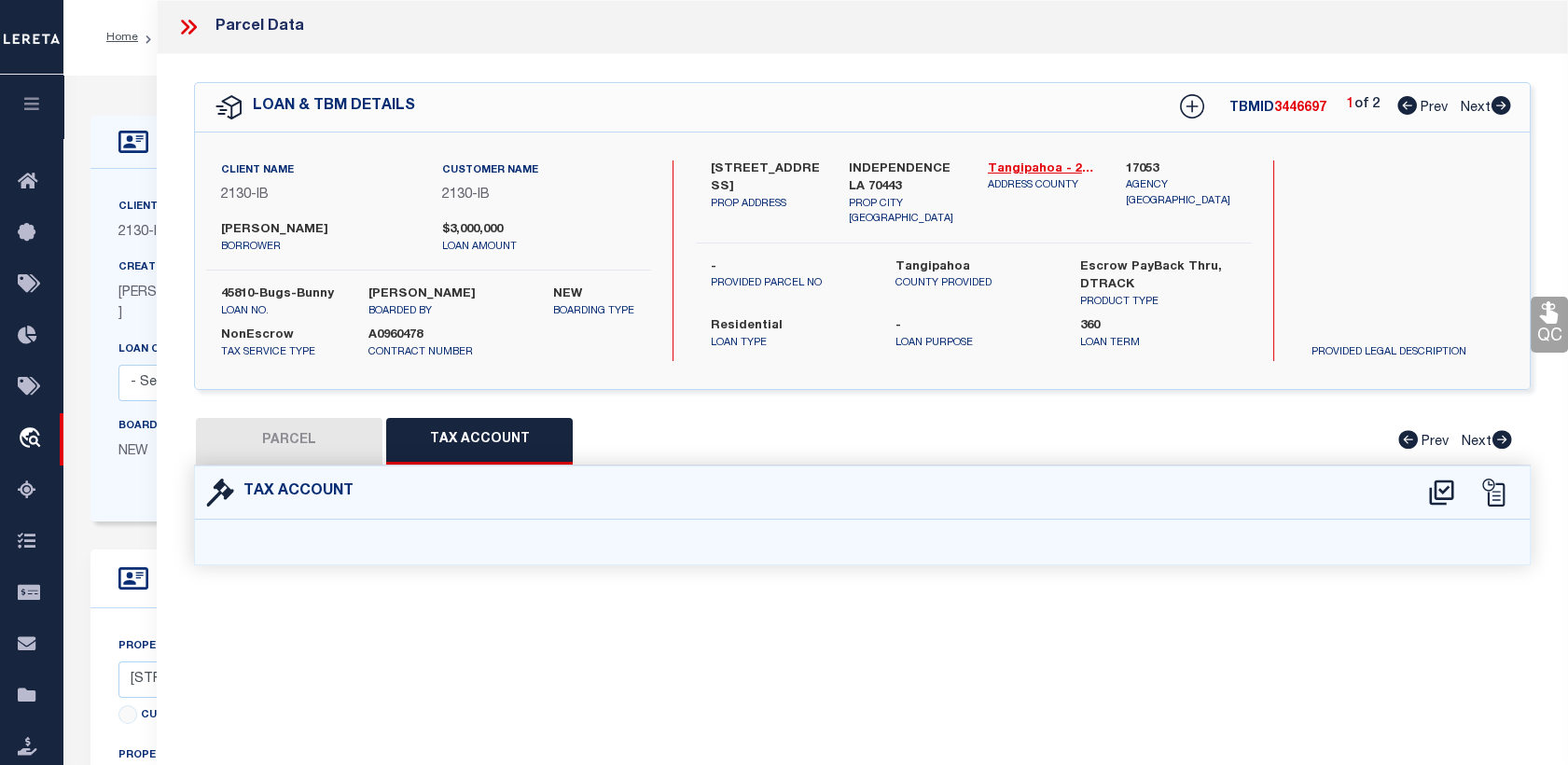 scroll, scrollTop: 0, scrollLeft: 0, axis: both 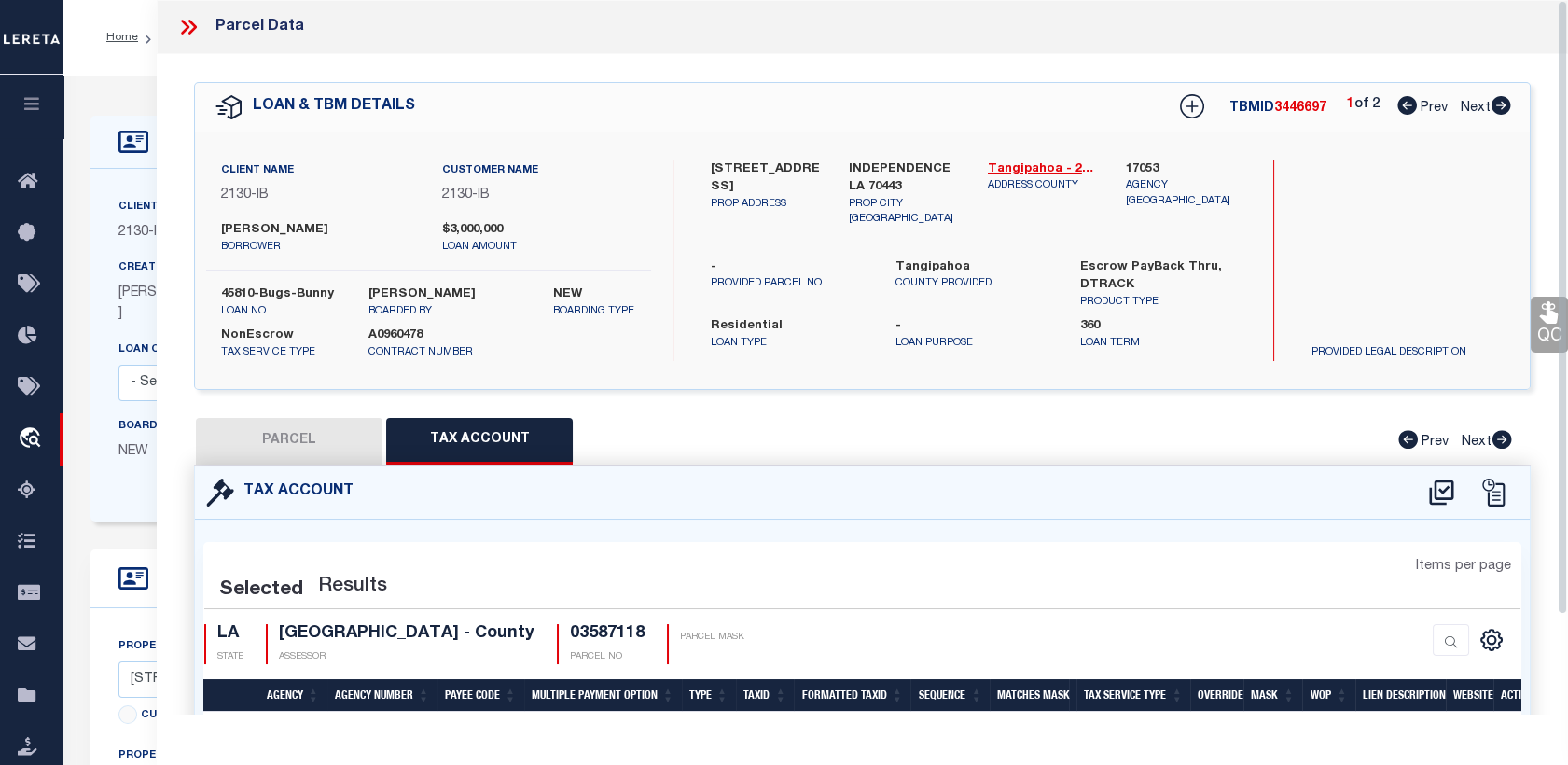 select on "100" 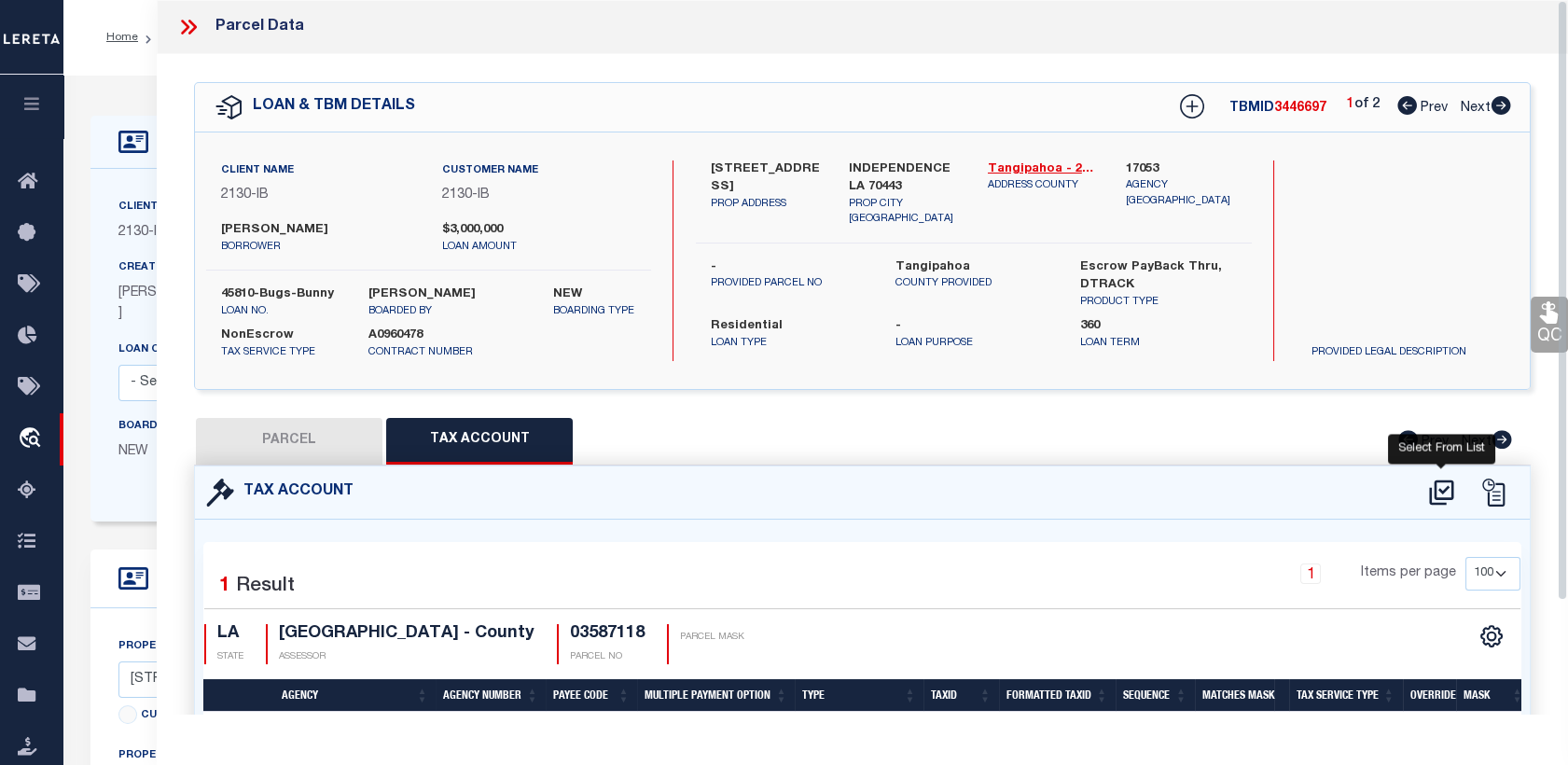 click 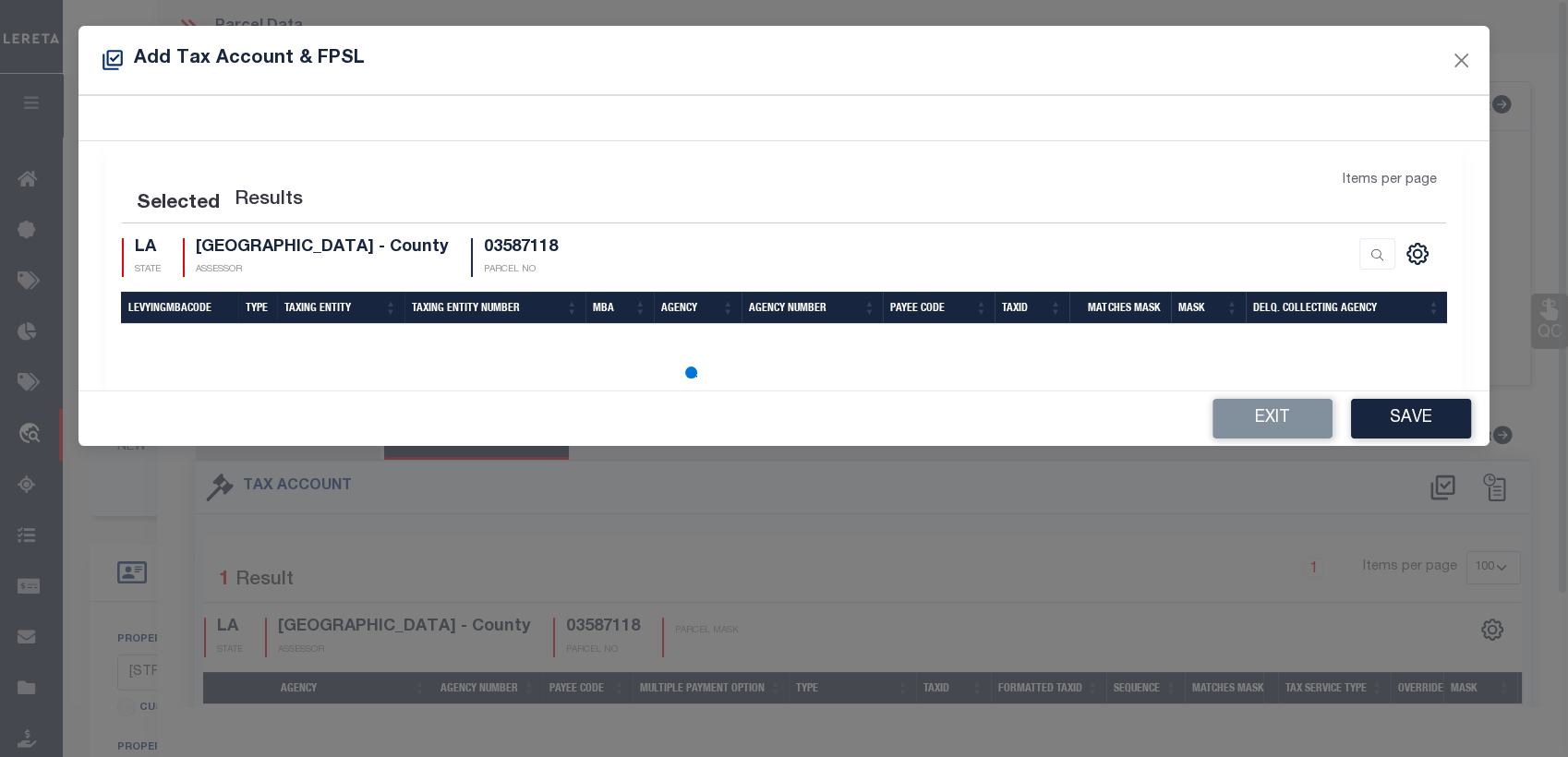 select on "100" 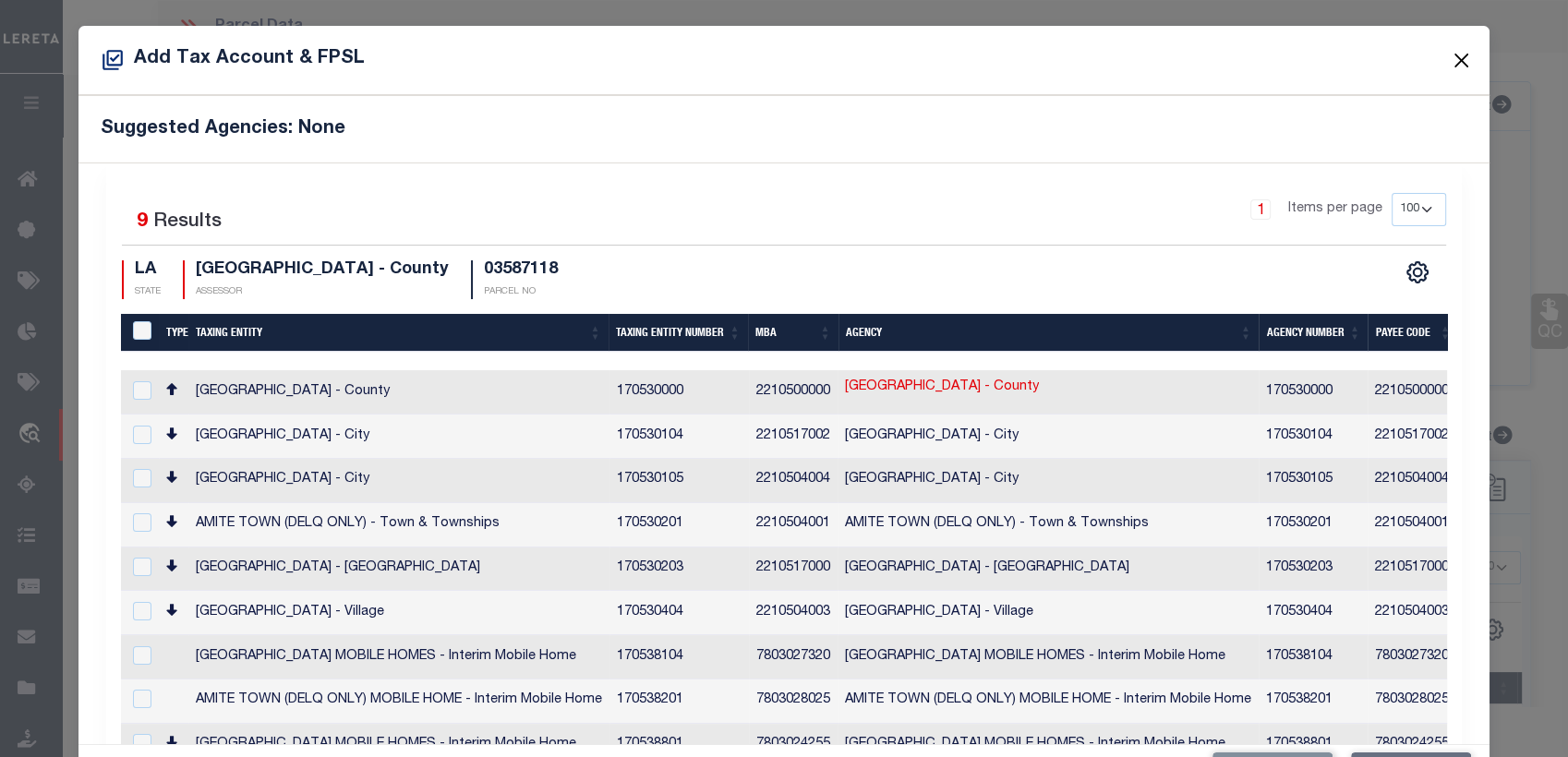 click at bounding box center [1461, 60] 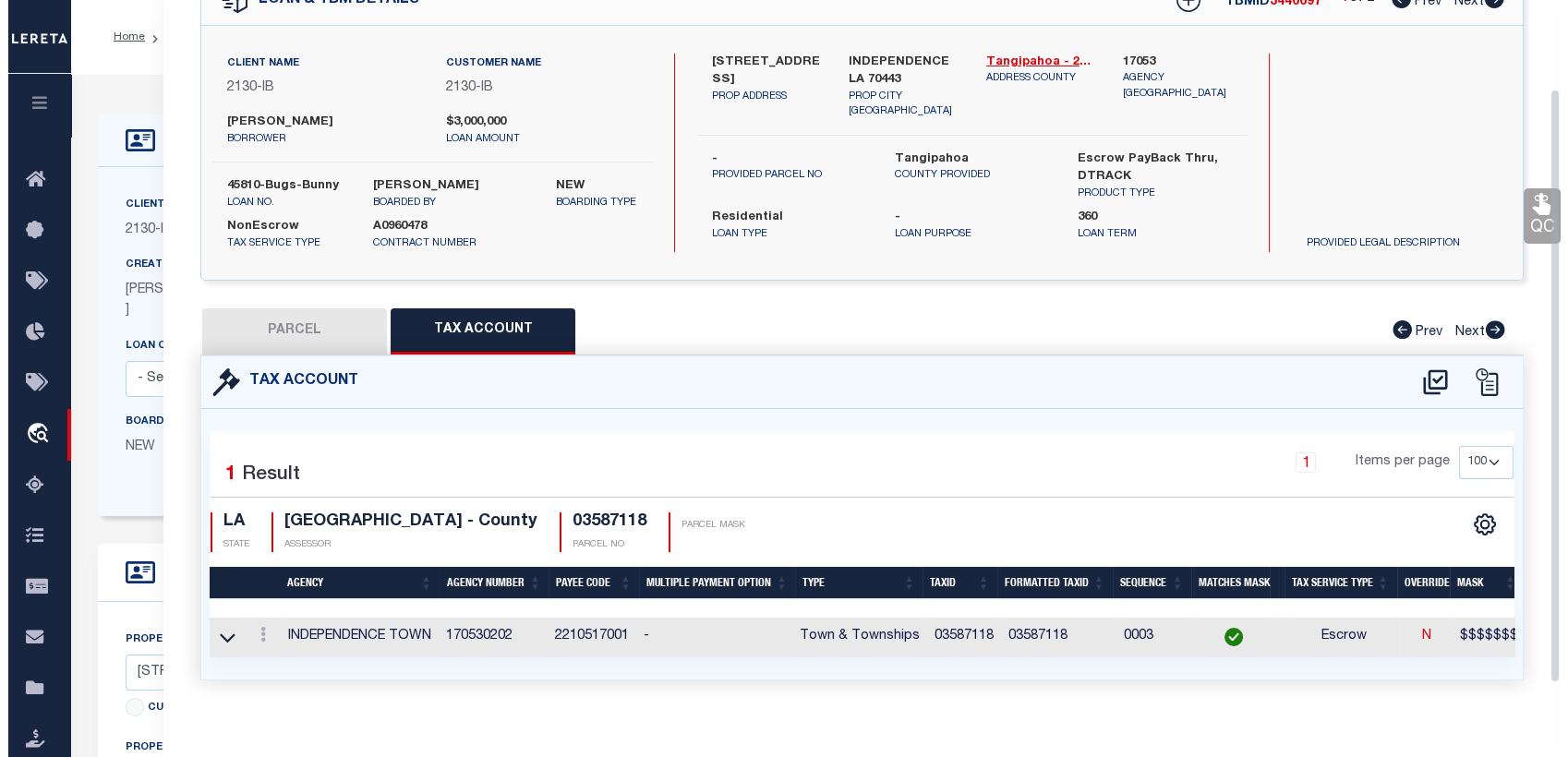 scroll, scrollTop: 133, scrollLeft: 0, axis: vertical 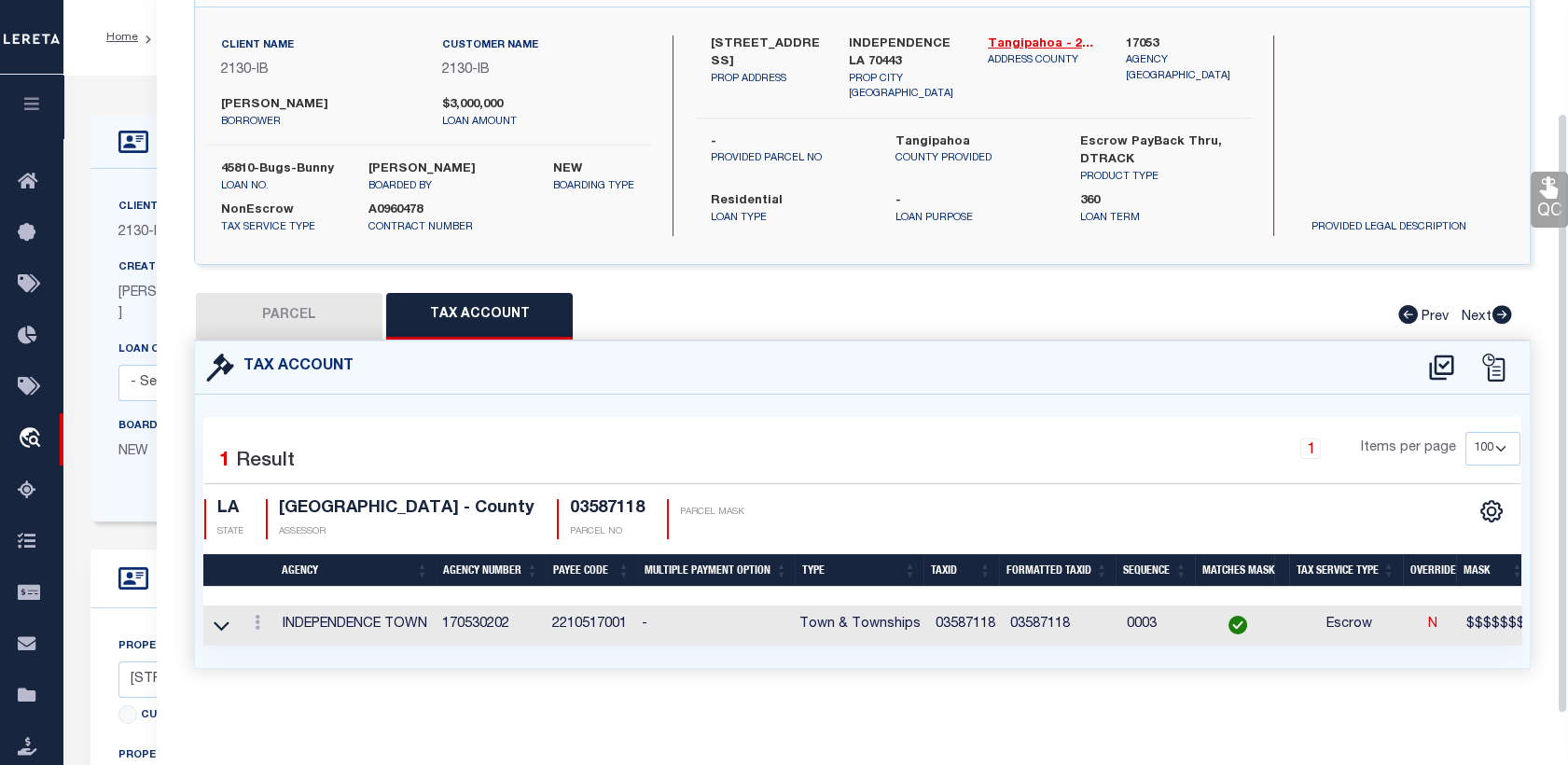 drag, startPoint x: 1561, startPoint y: 157, endPoint x: 1583, endPoint y: 313, distance: 157.54364 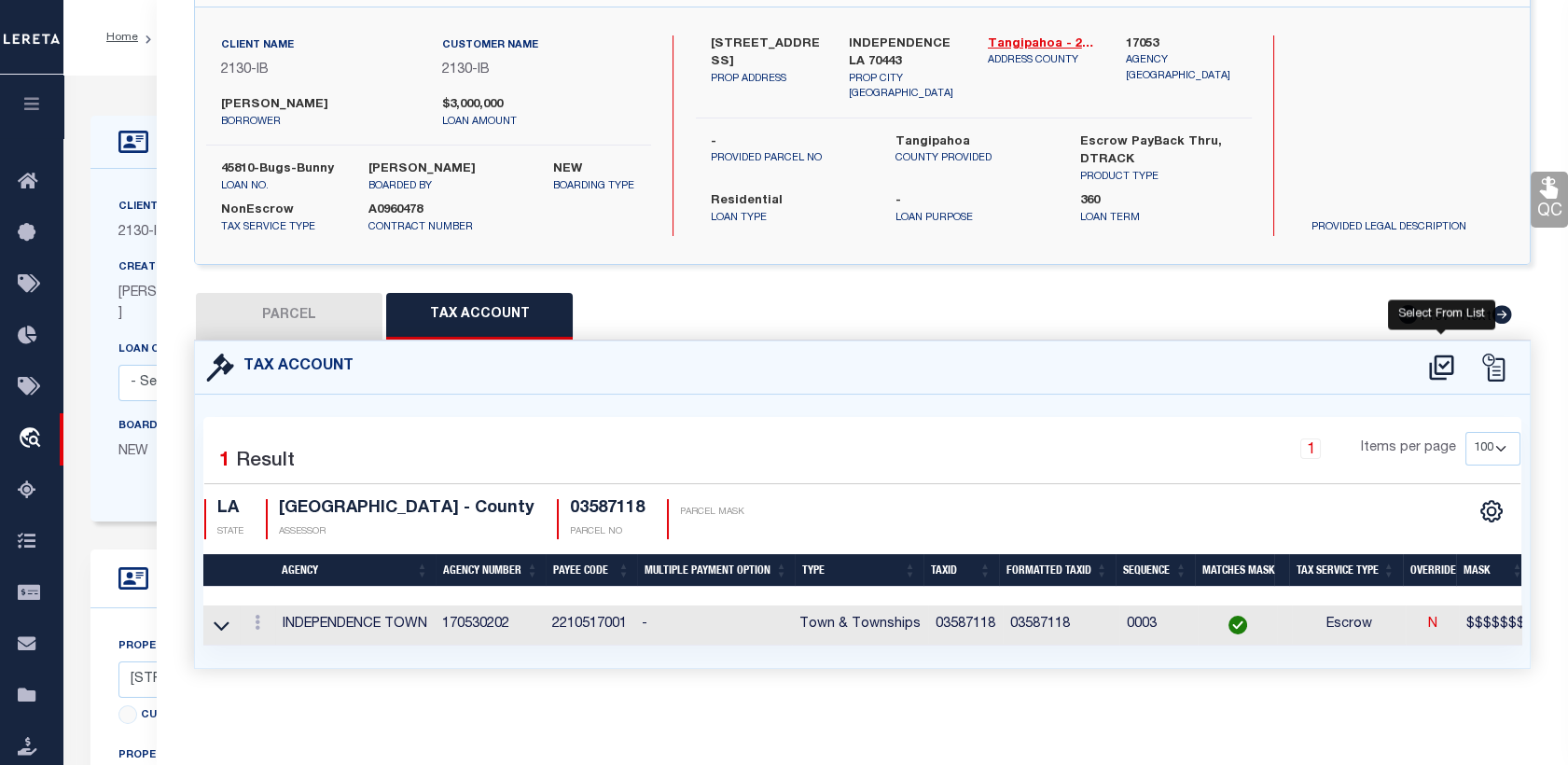 click 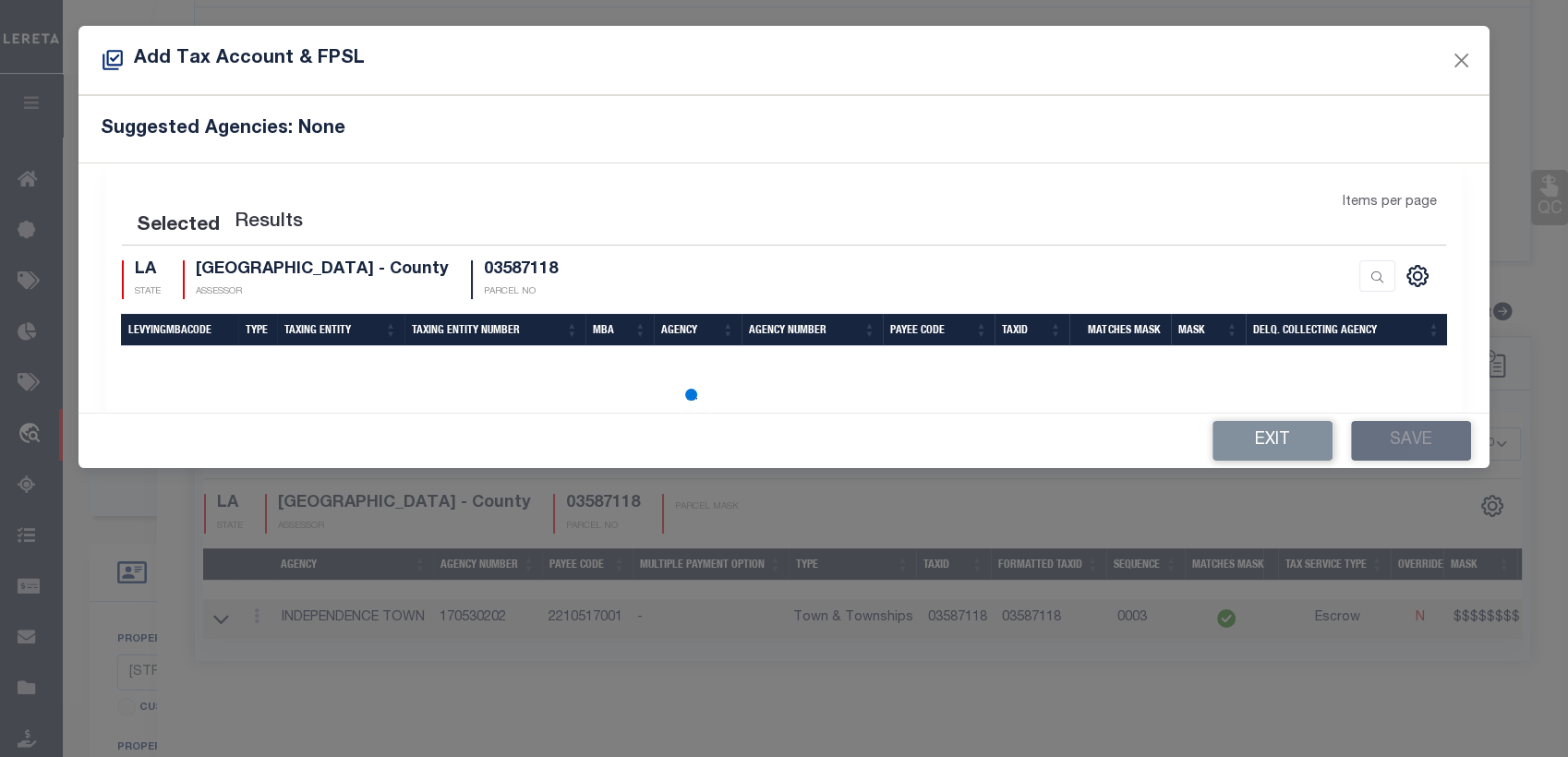 select on "100" 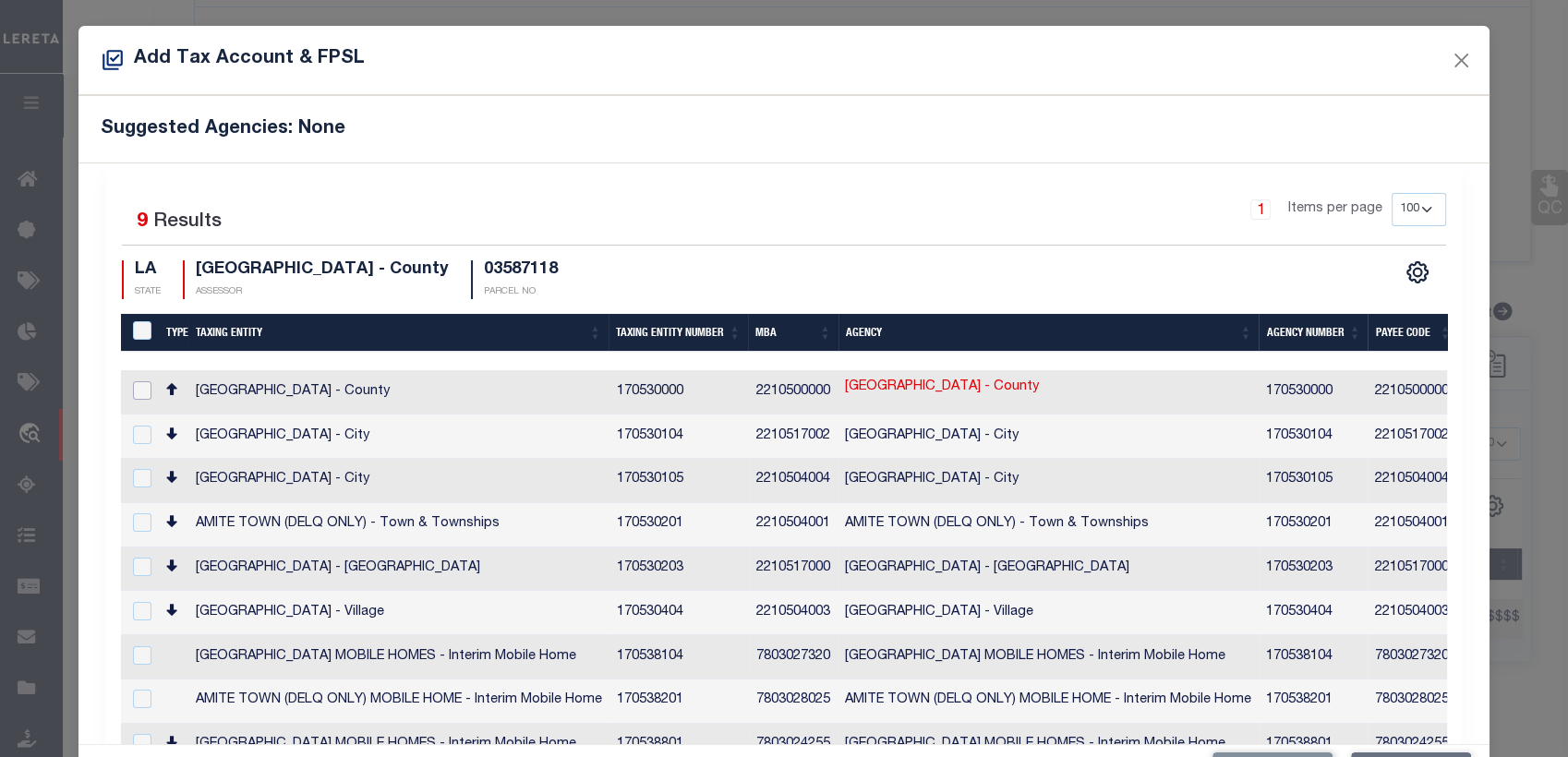 click at bounding box center (142, 391) 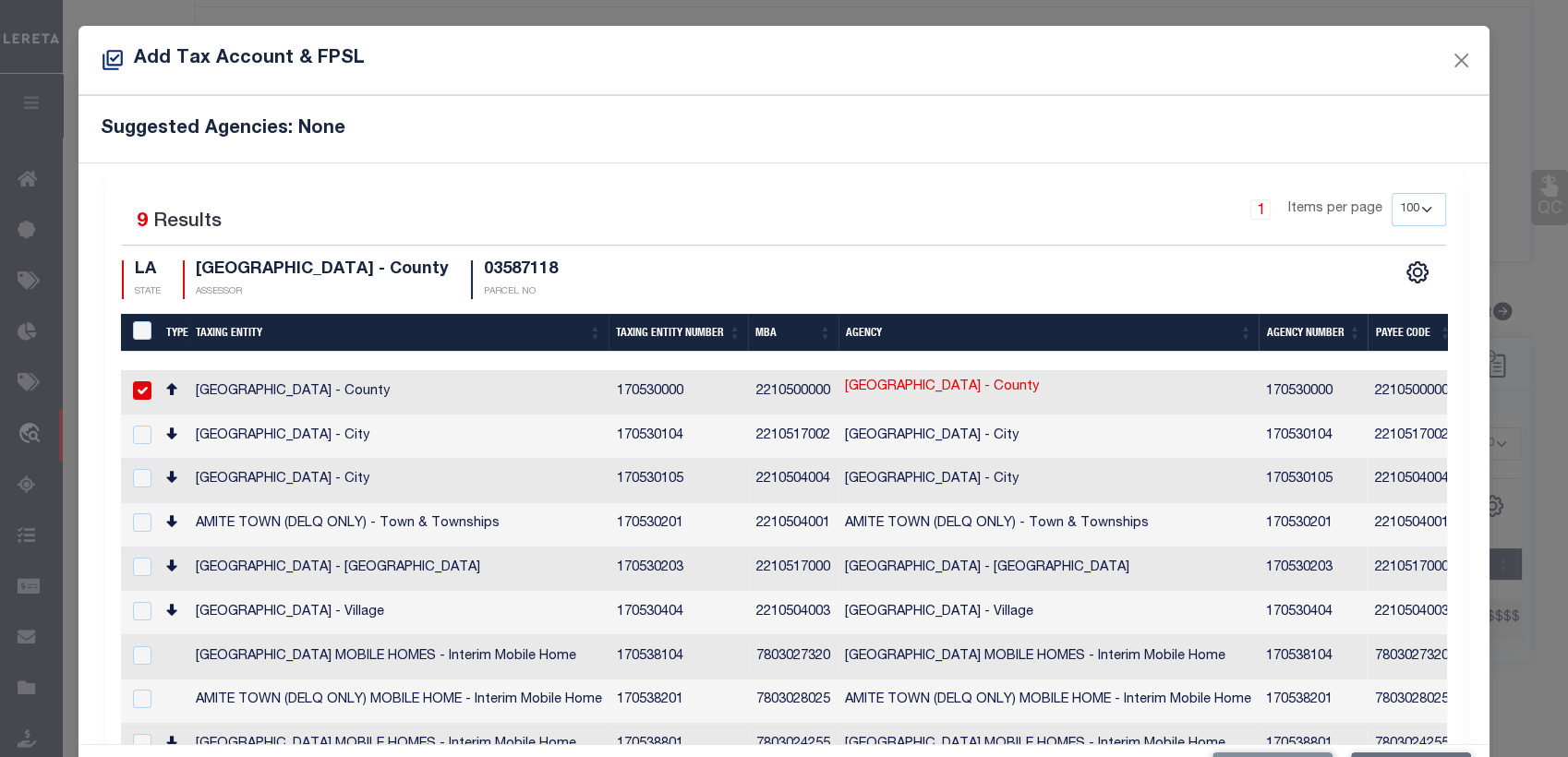 checkbox on "true" 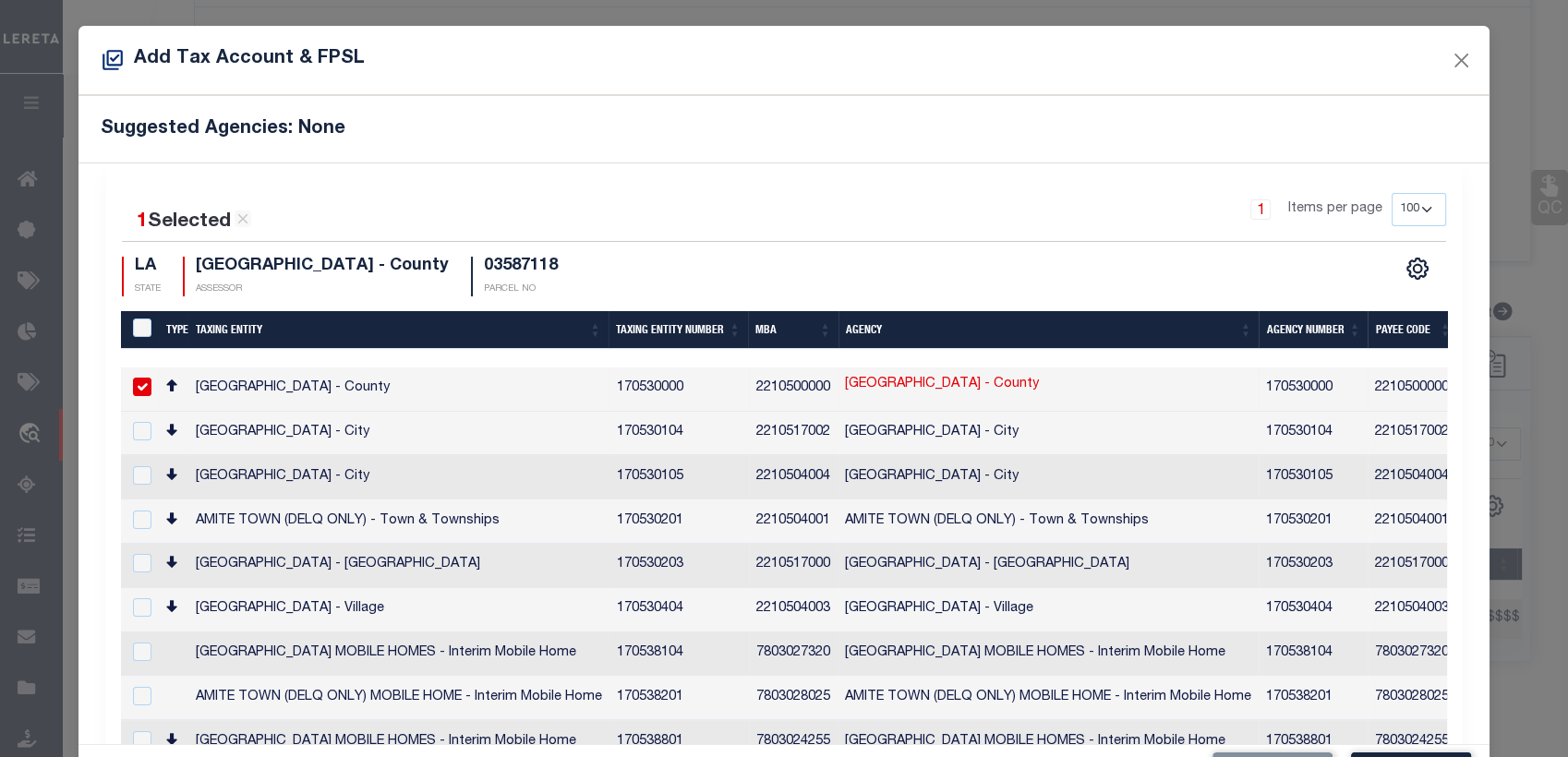 scroll, scrollTop: 67, scrollLeft: 0, axis: vertical 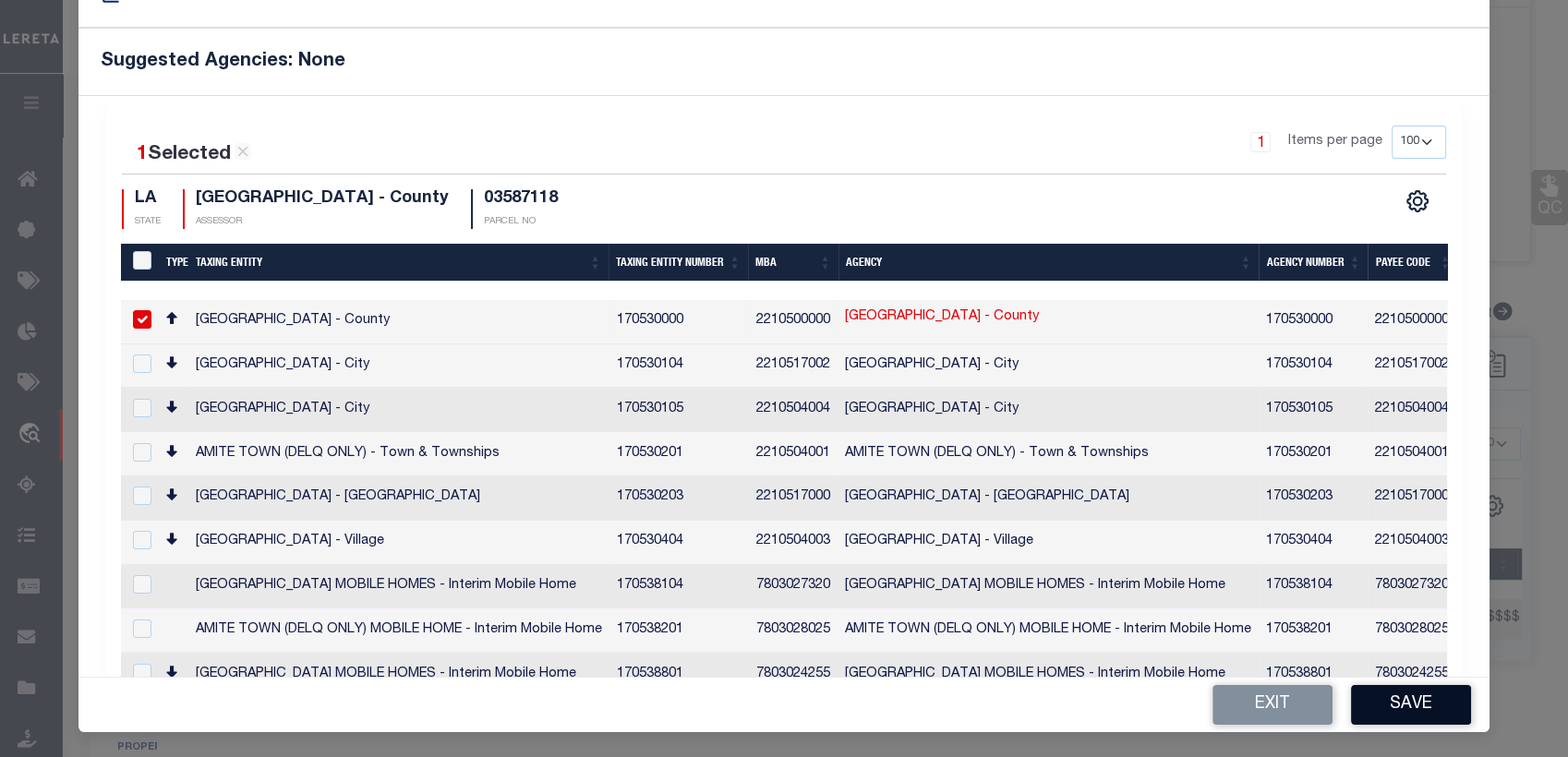 click on "Save" at bounding box center [1411, 704] 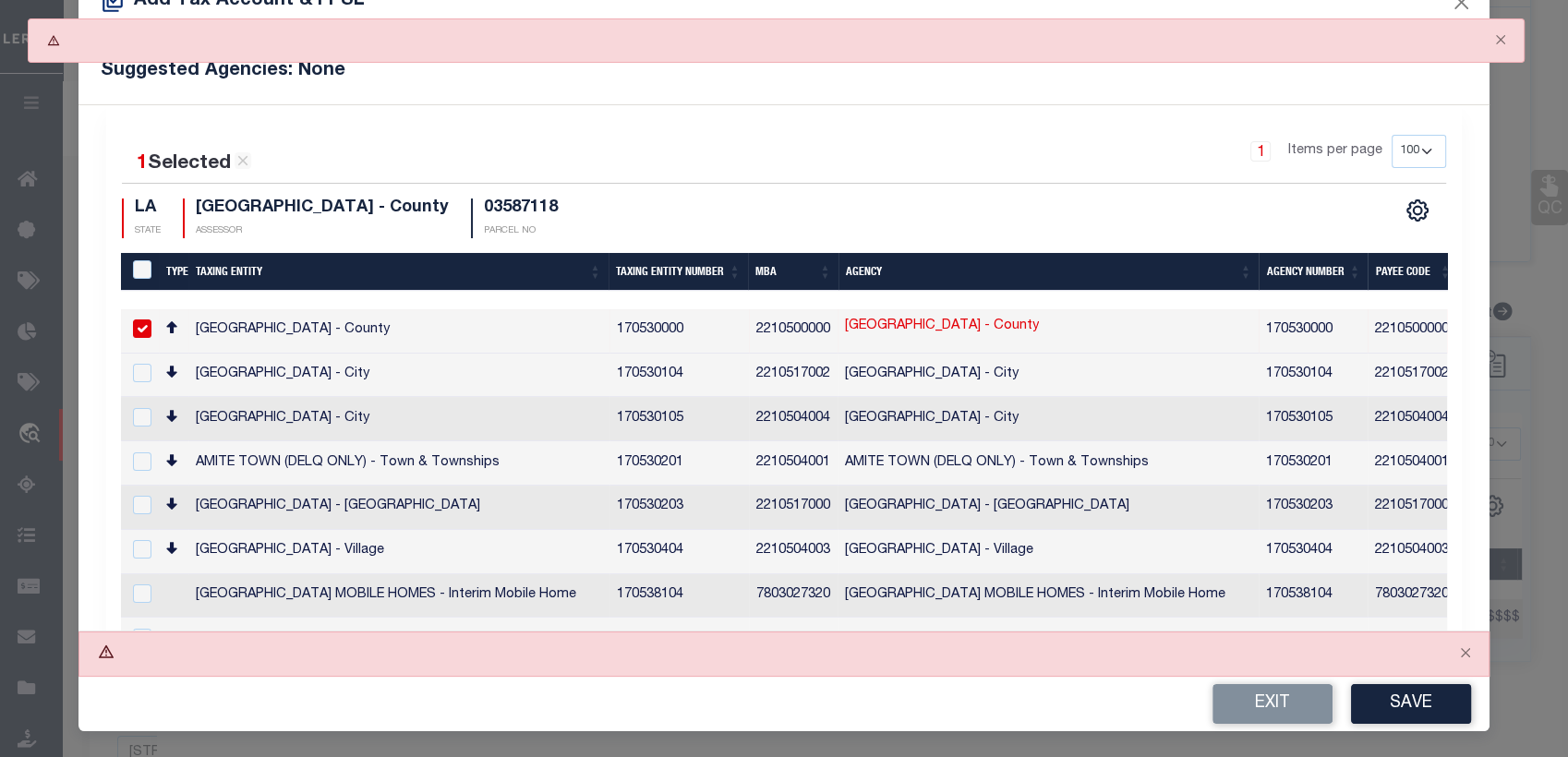 scroll, scrollTop: 56, scrollLeft: 0, axis: vertical 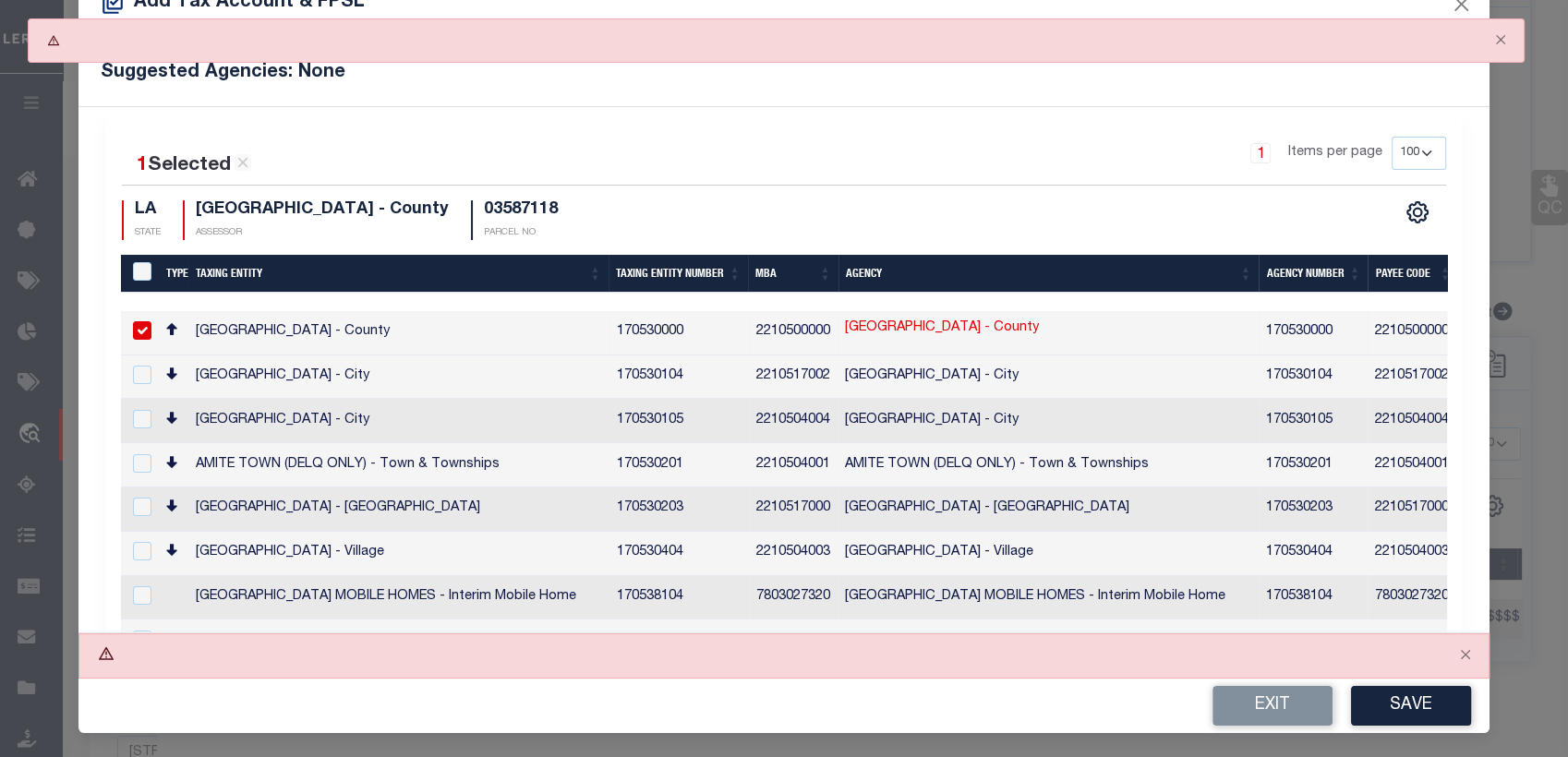 click on "Add Tax Account & FPSL
Suggested Agencies: None
1  Selected
9   Results
1   Items per page   10 25 50 100" at bounding box center [784, 351] 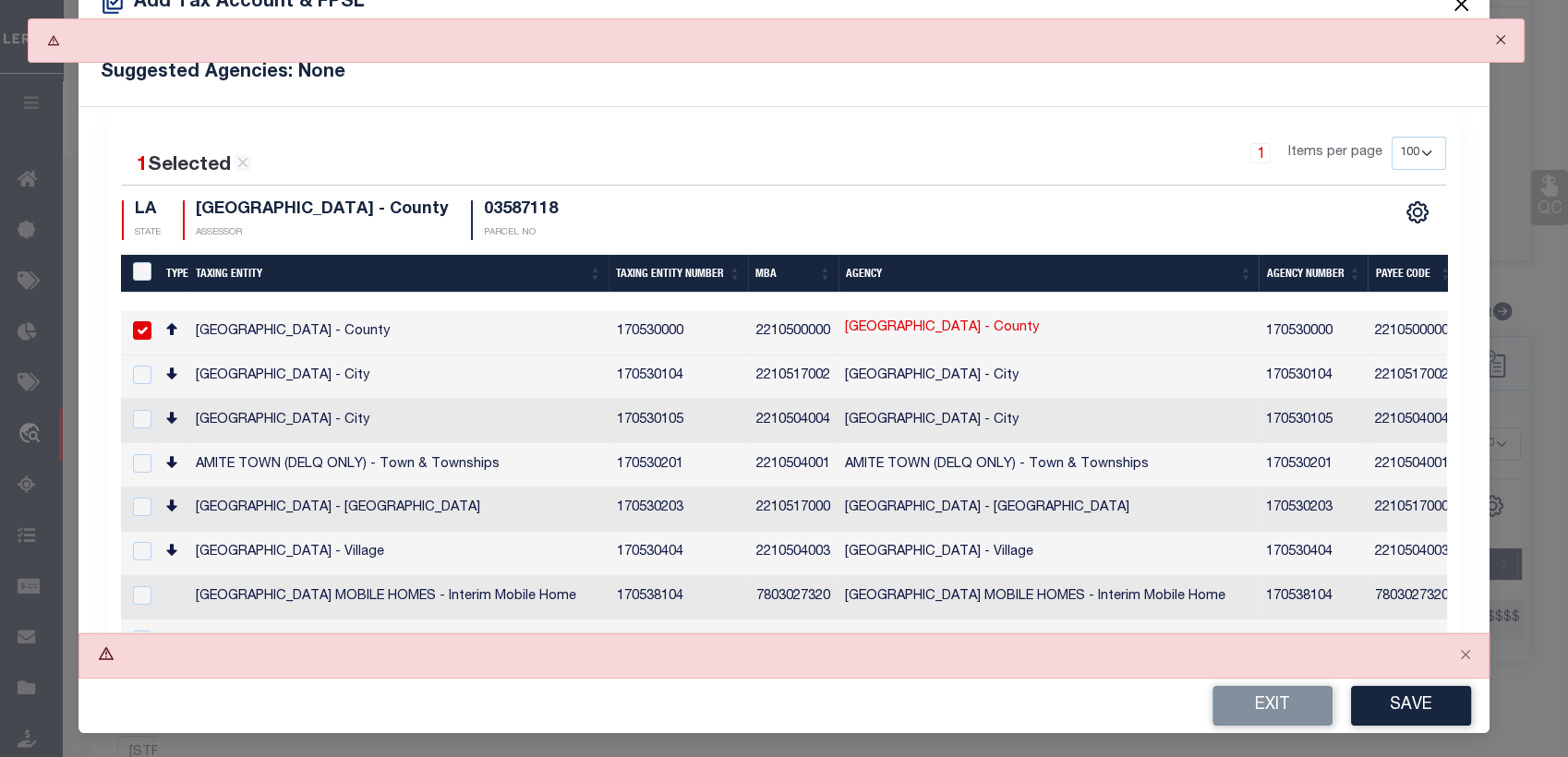 scroll, scrollTop: 48, scrollLeft: 0, axis: vertical 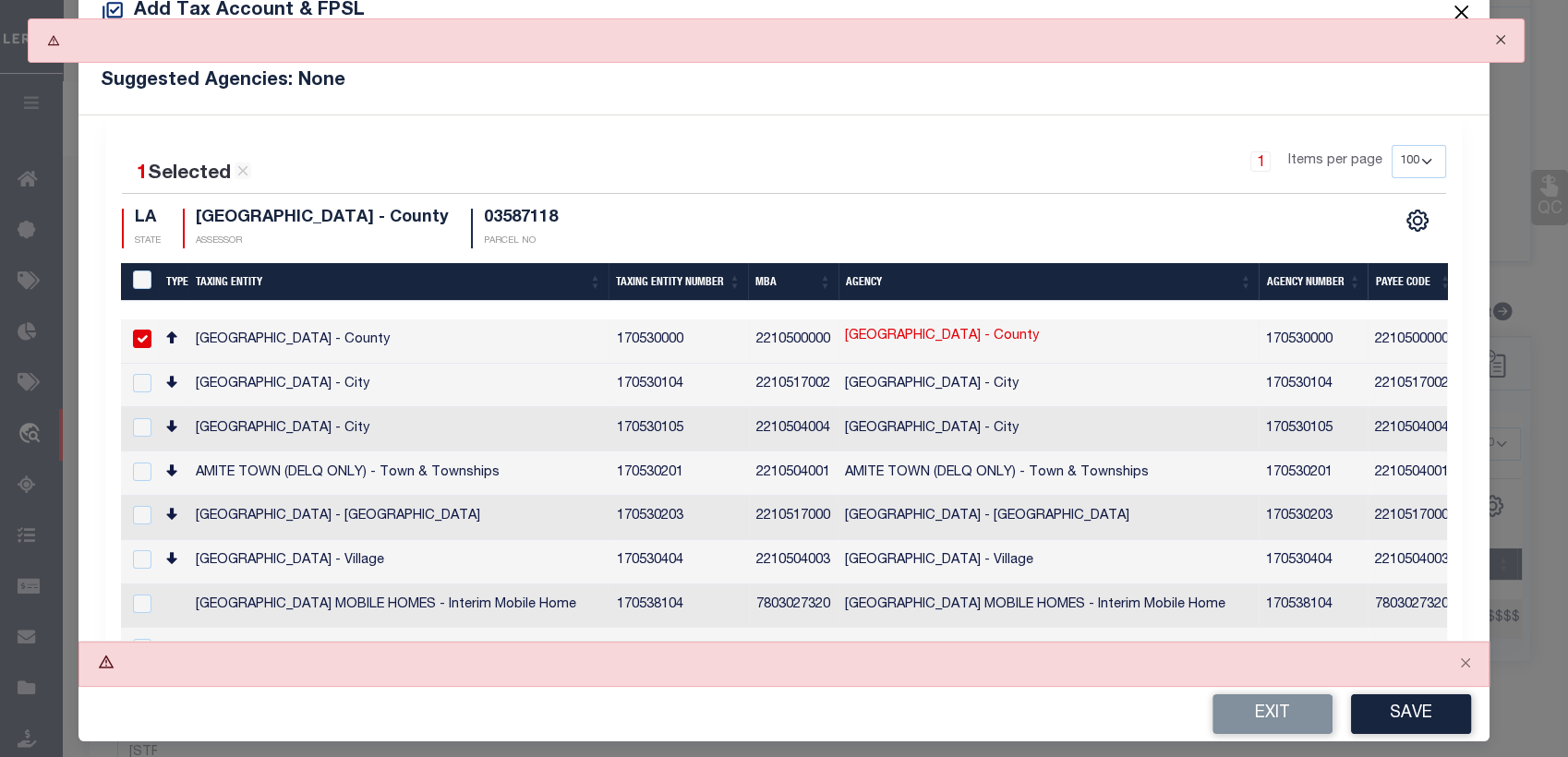 click at bounding box center [1501, 40] 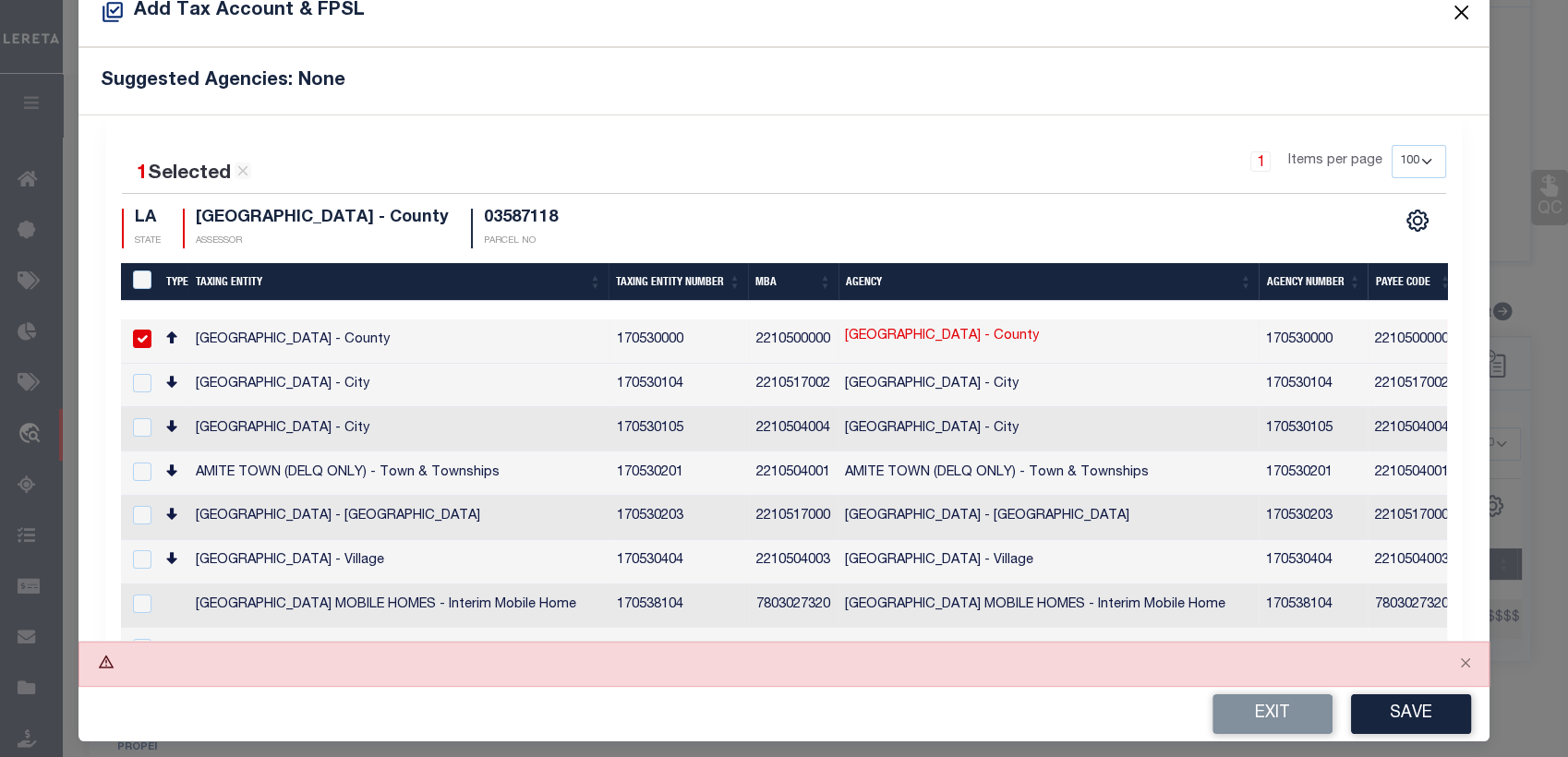 click at bounding box center [1461, 12] 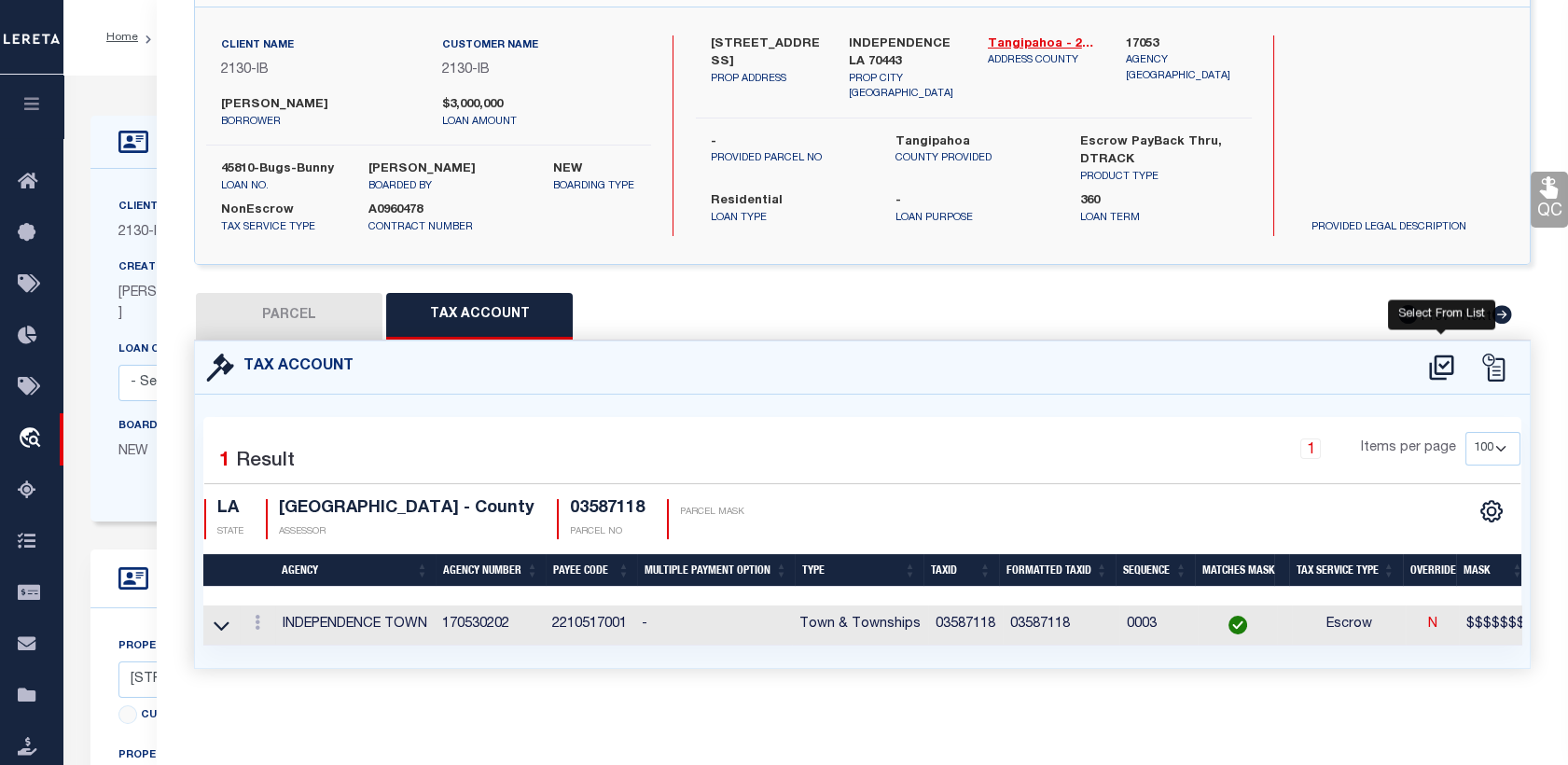 click 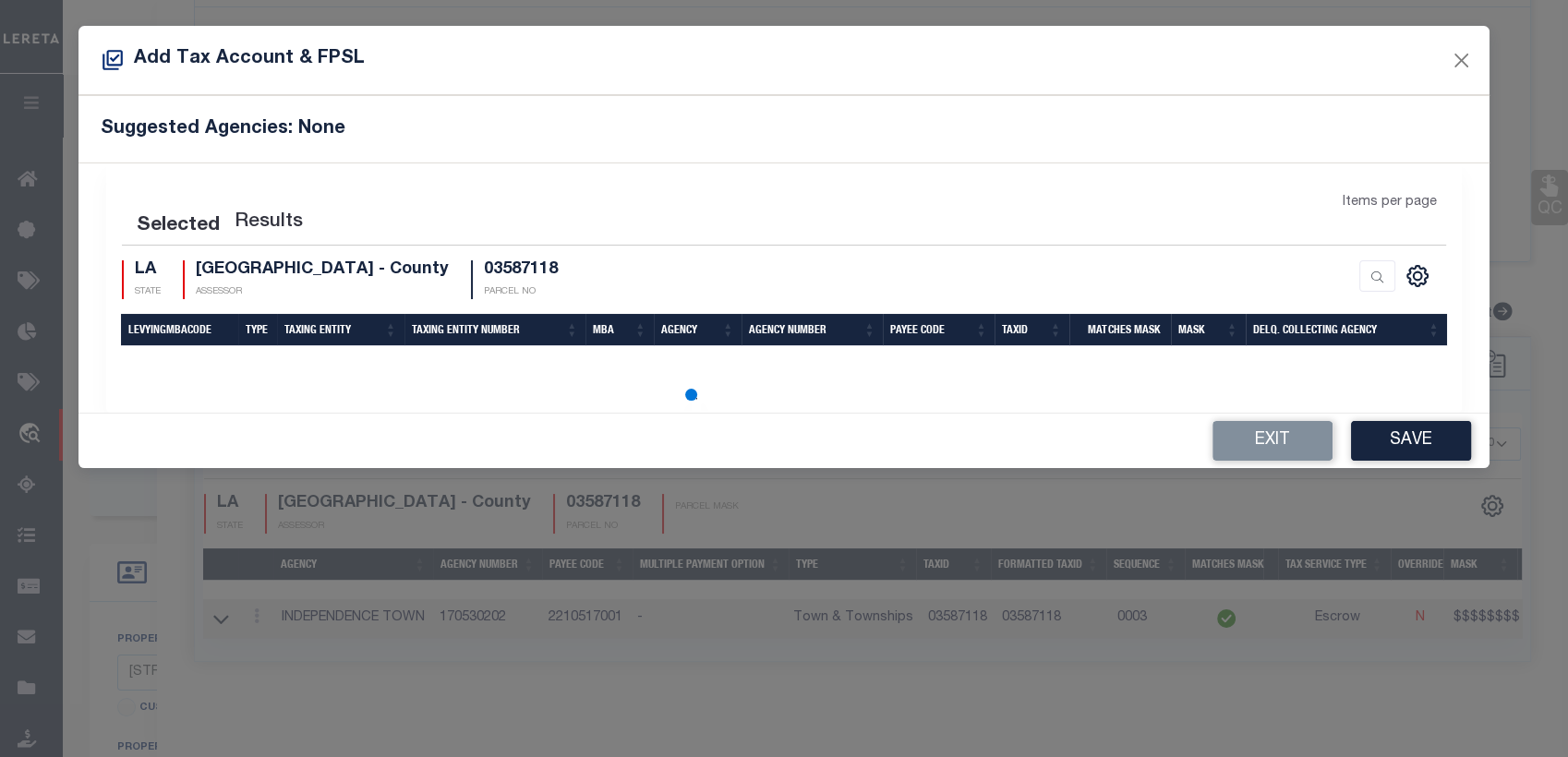 scroll, scrollTop: 0, scrollLeft: 0, axis: both 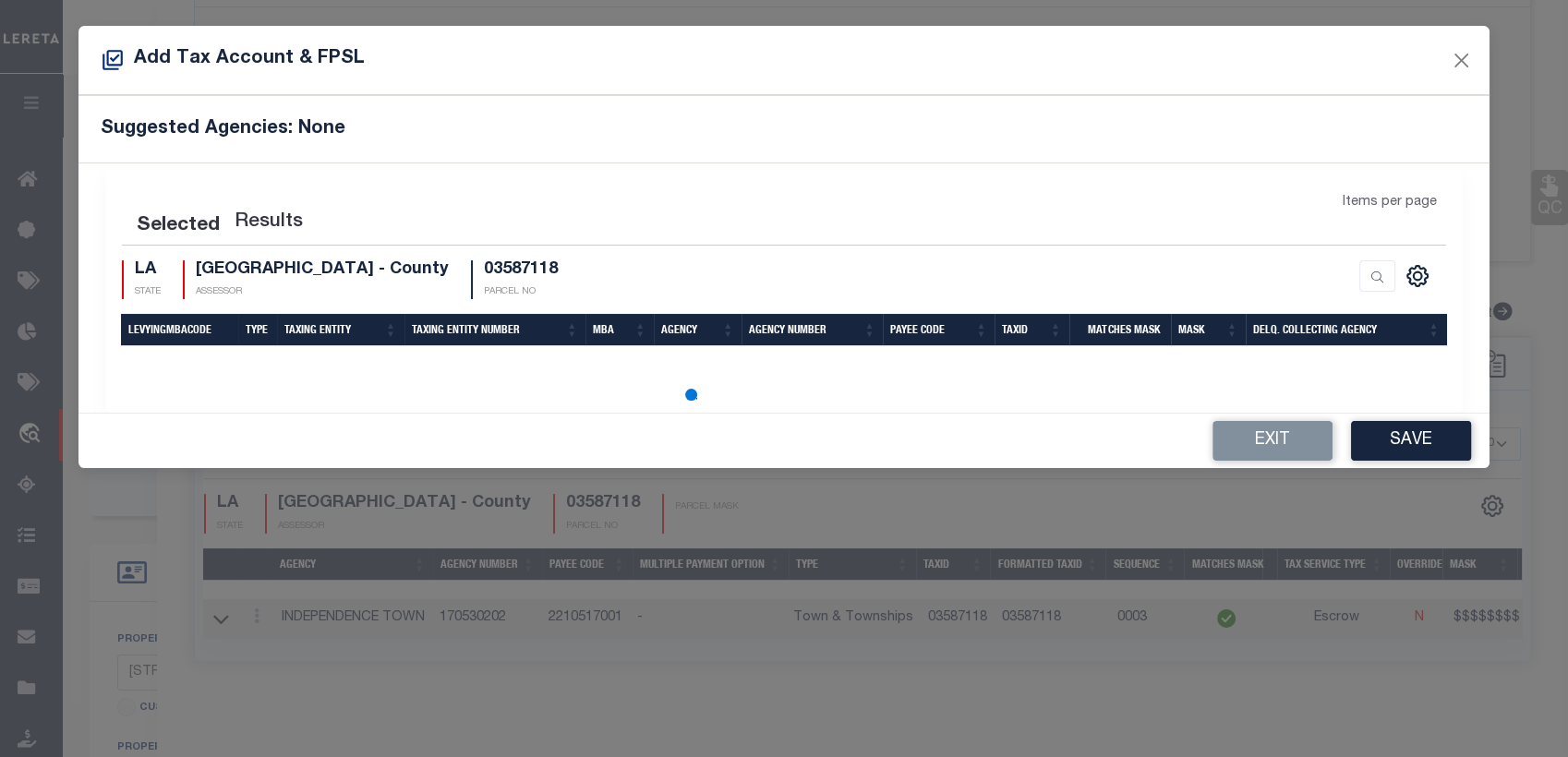 select on "100" 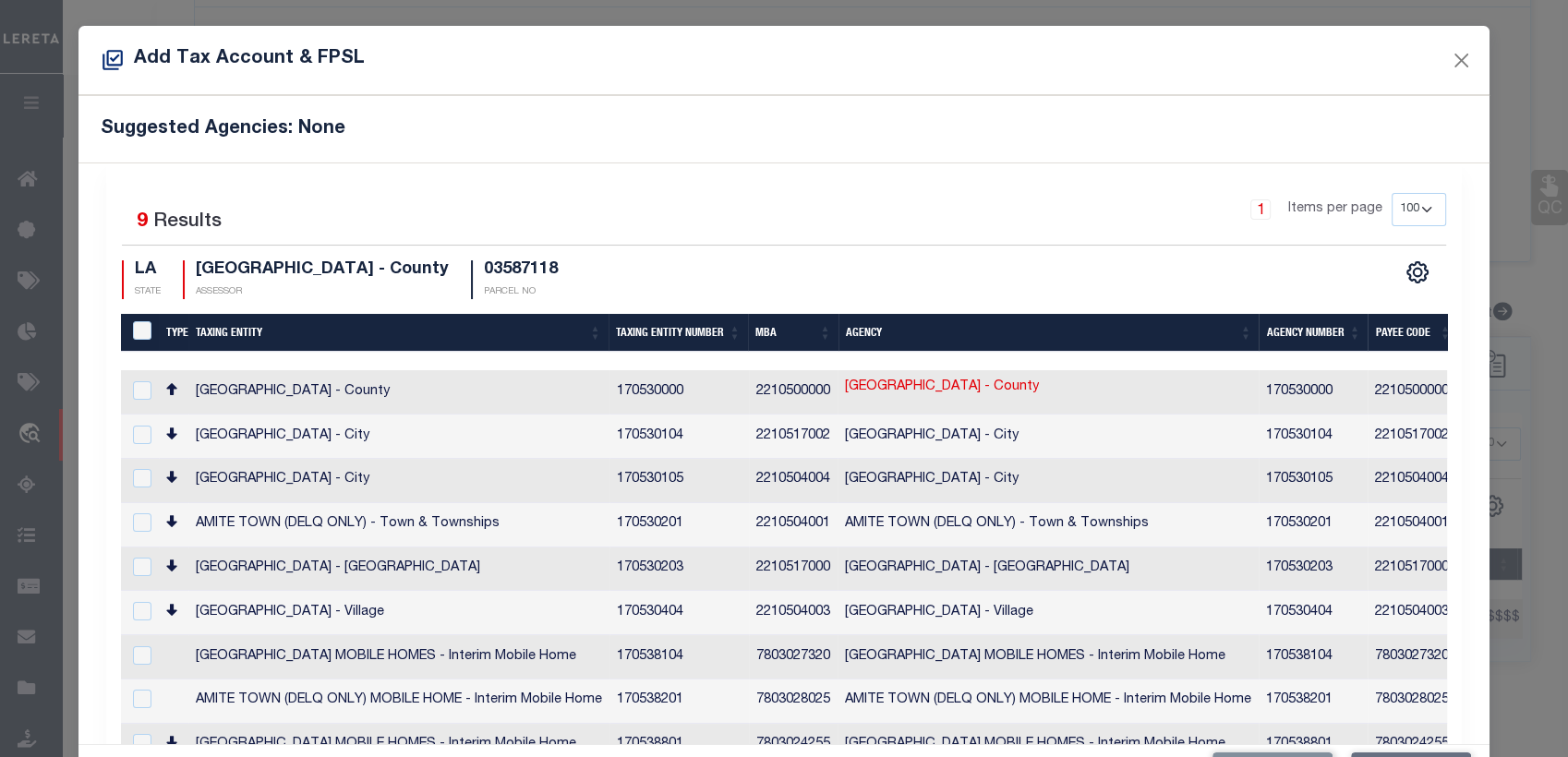 scroll, scrollTop: 67, scrollLeft: 0, axis: vertical 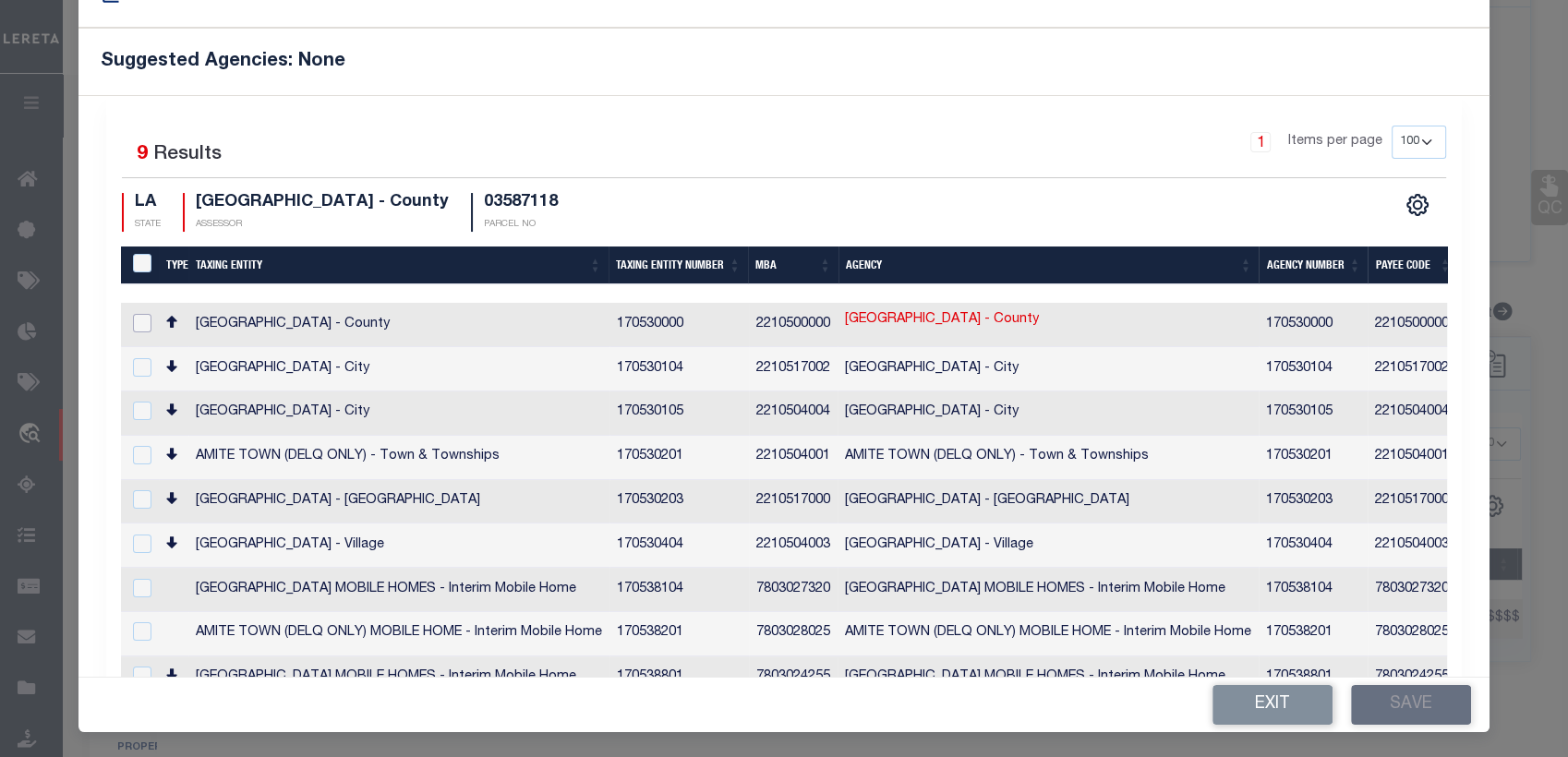 click at bounding box center (142, 323) 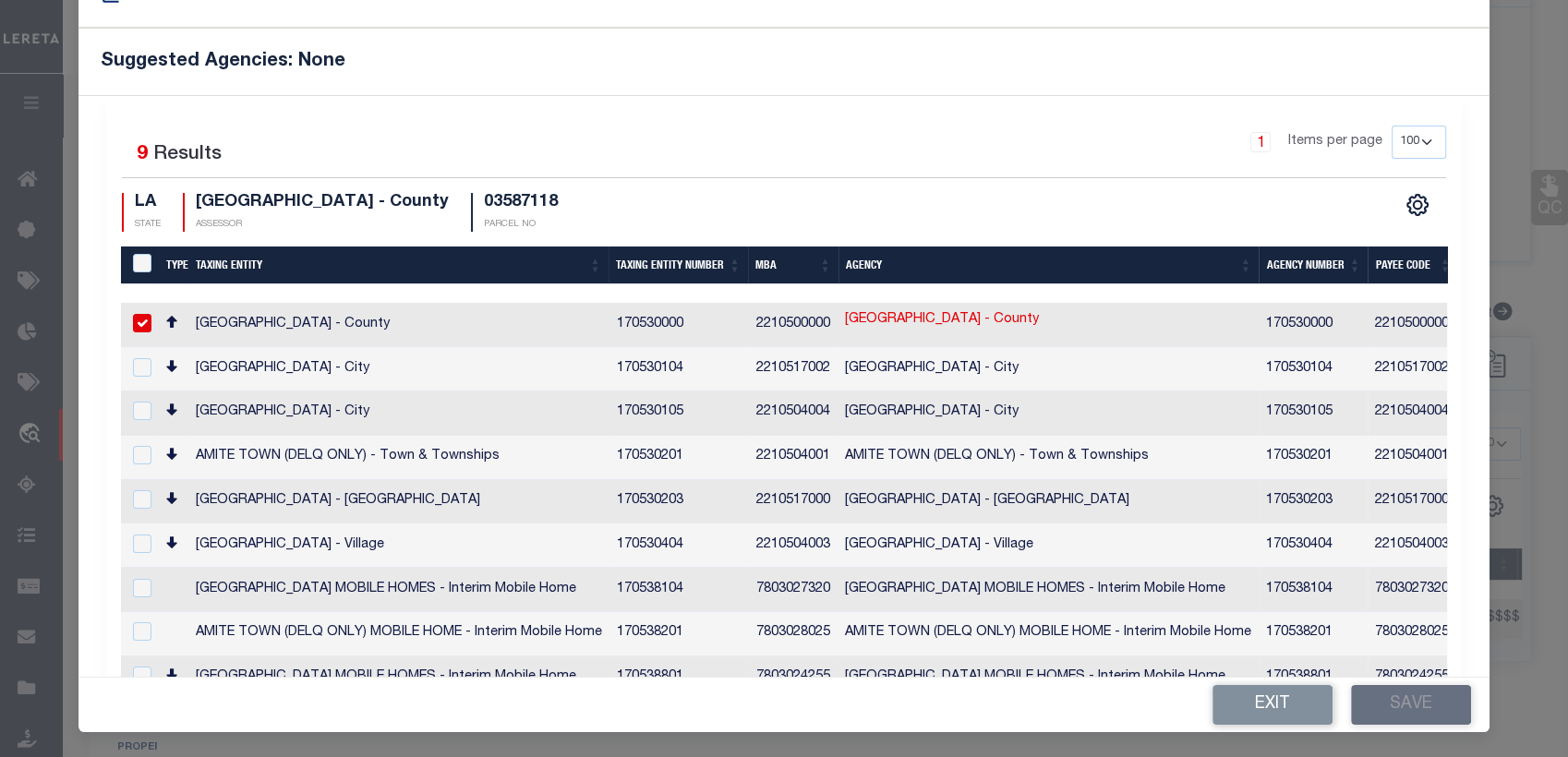 checkbox on "true" 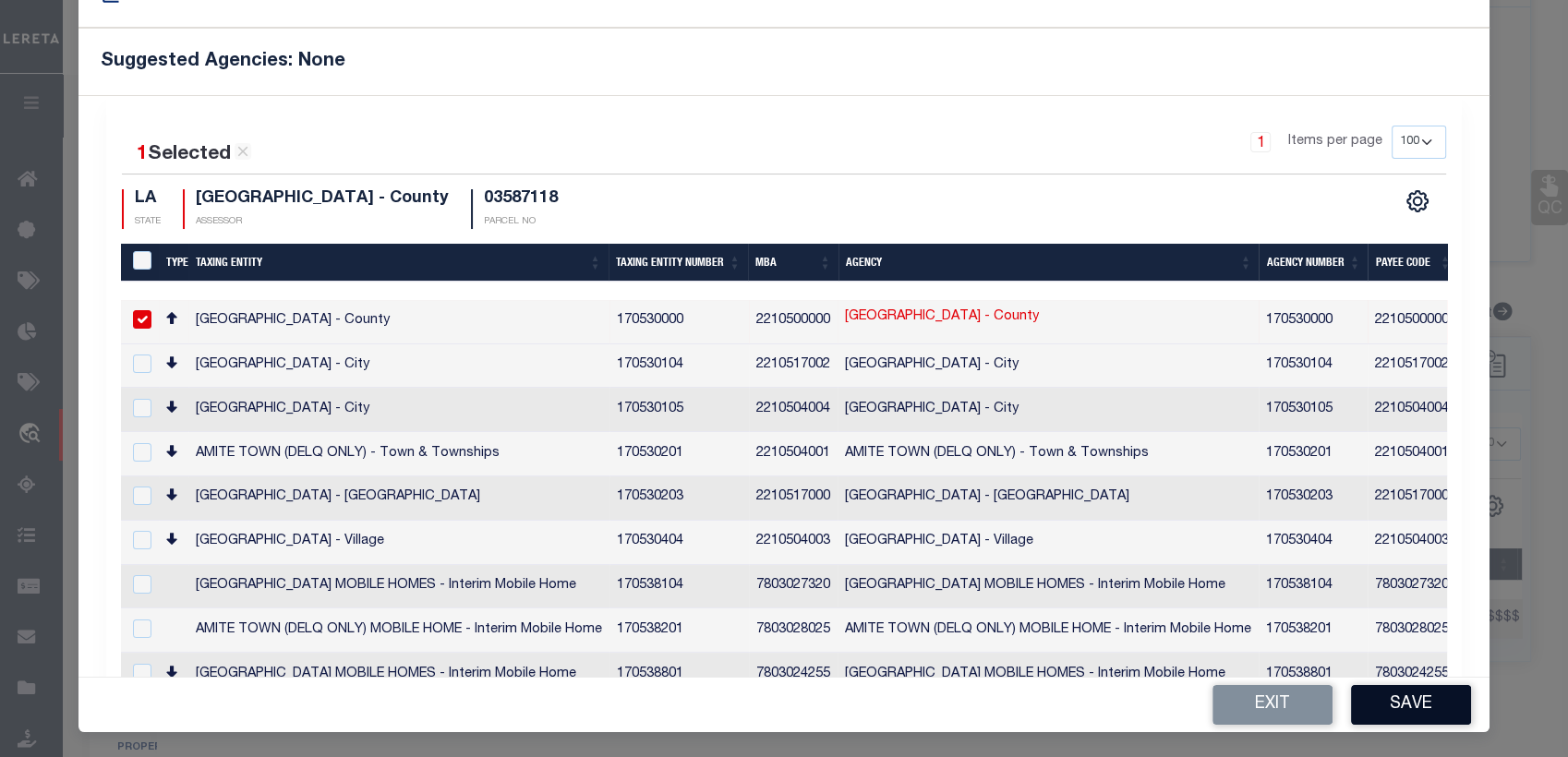 click on "Save" at bounding box center (1411, 704) 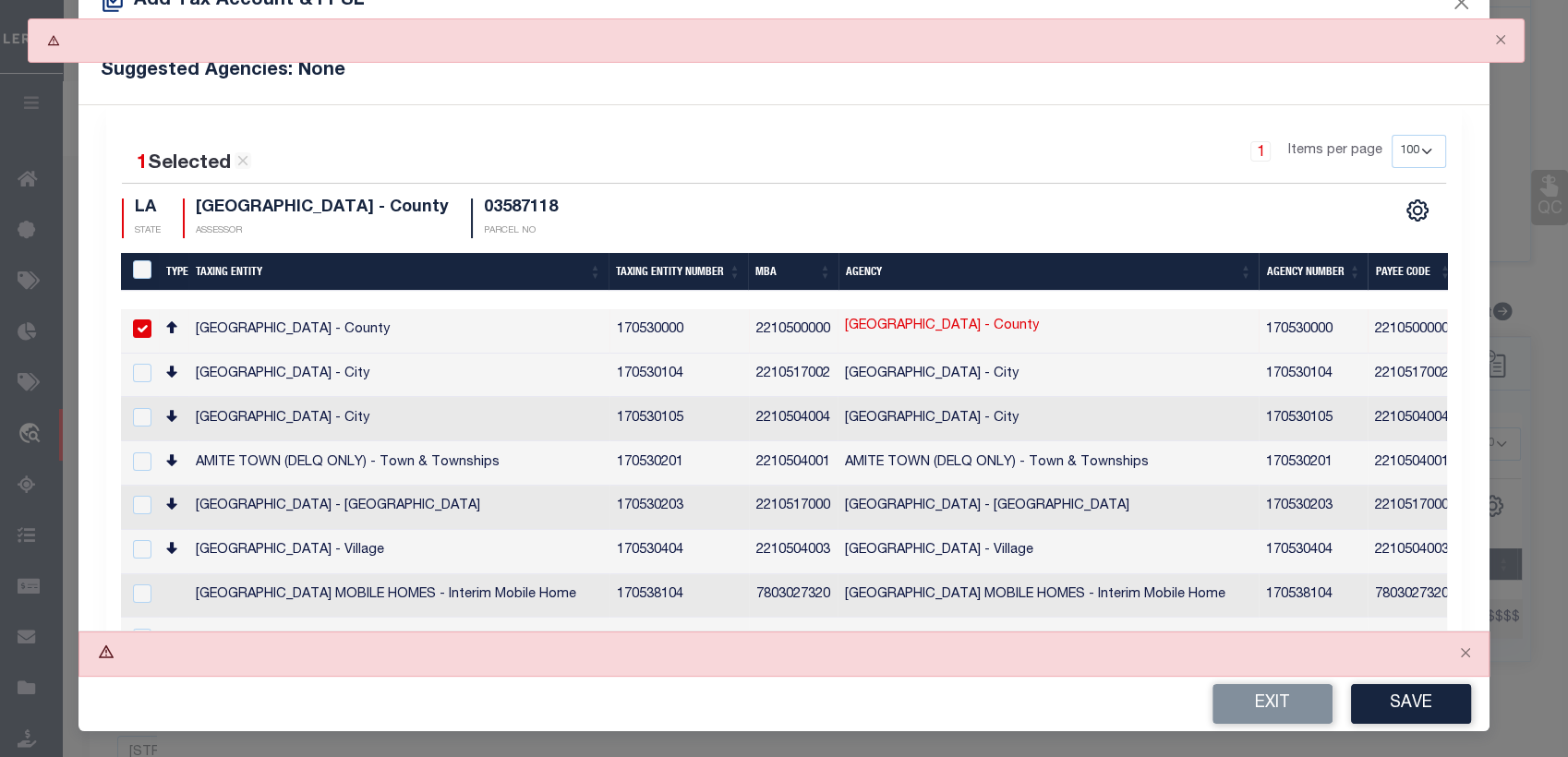scroll, scrollTop: 56, scrollLeft: 0, axis: vertical 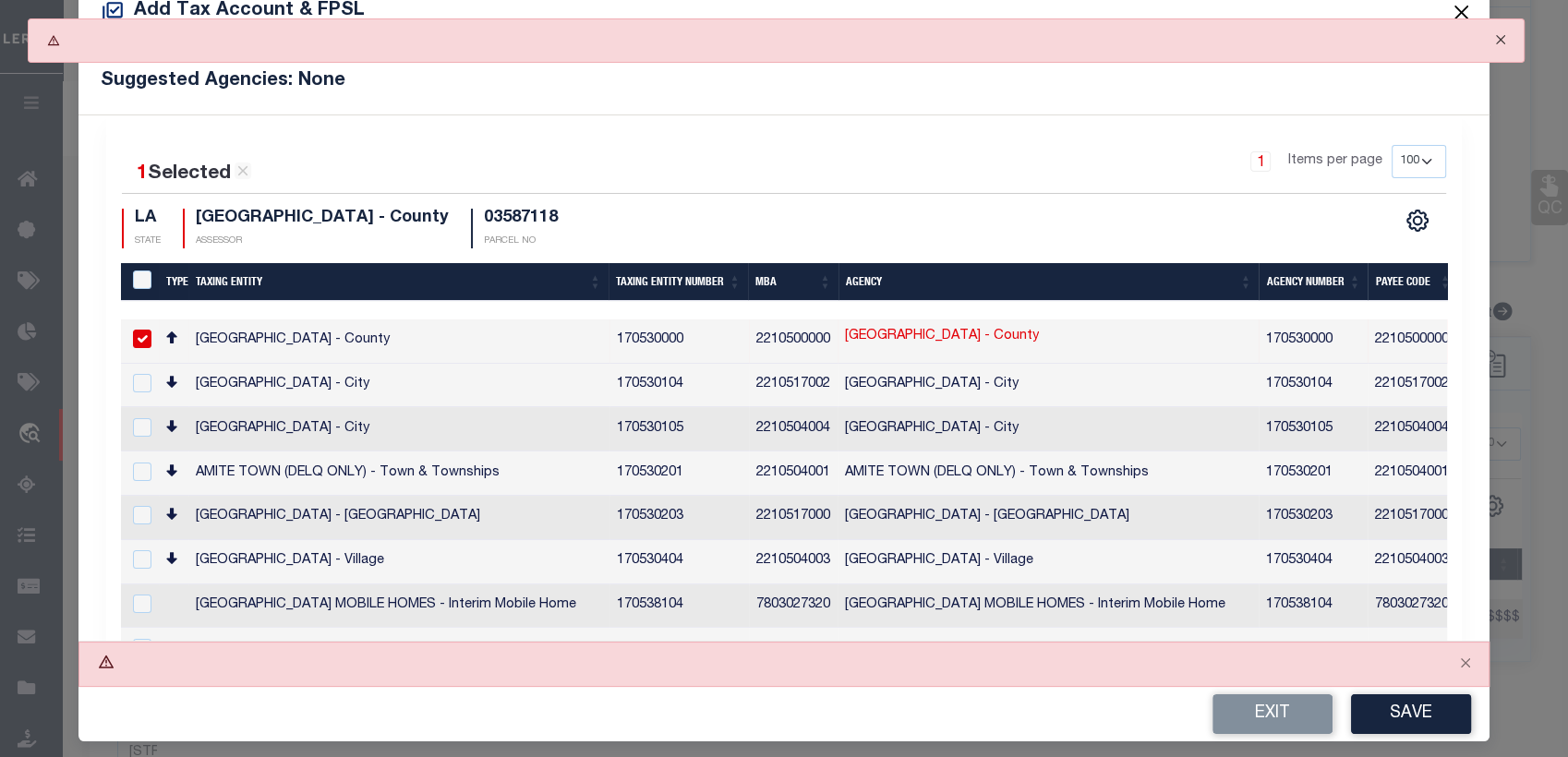 click at bounding box center (1501, 40) 